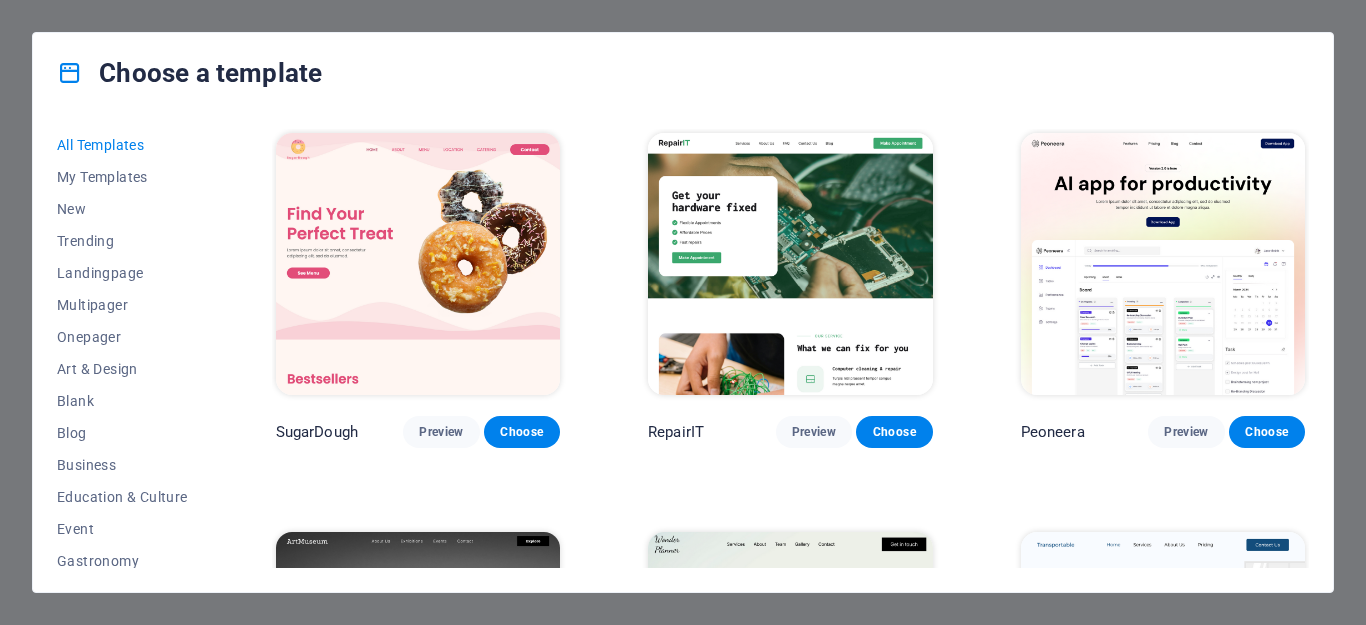 scroll, scrollTop: 0, scrollLeft: 0, axis: both 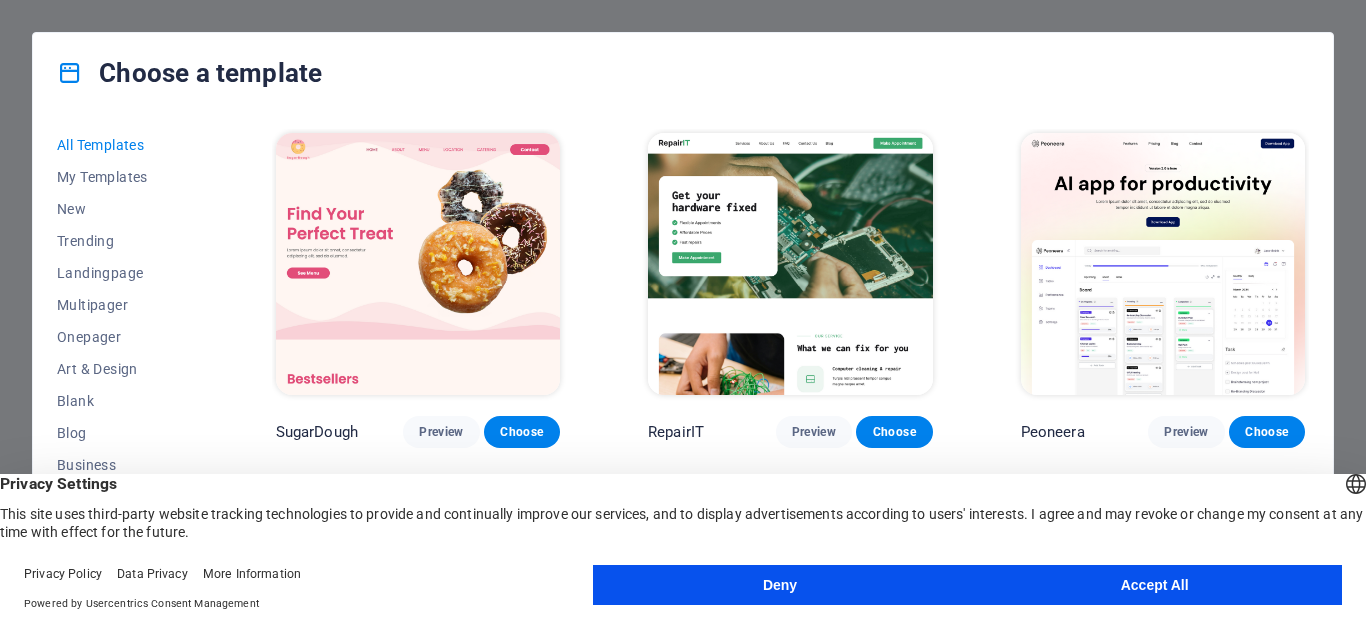 click on "Accept All" at bounding box center (1154, 585) 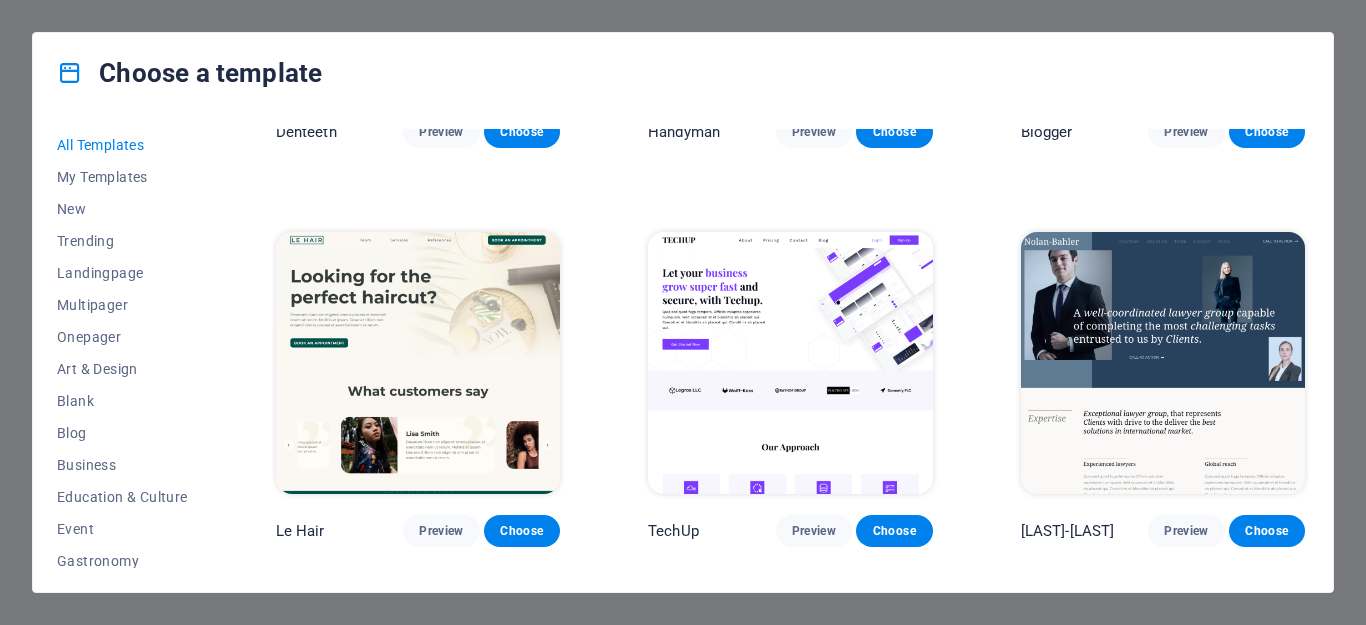 scroll, scrollTop: 5500, scrollLeft: 0, axis: vertical 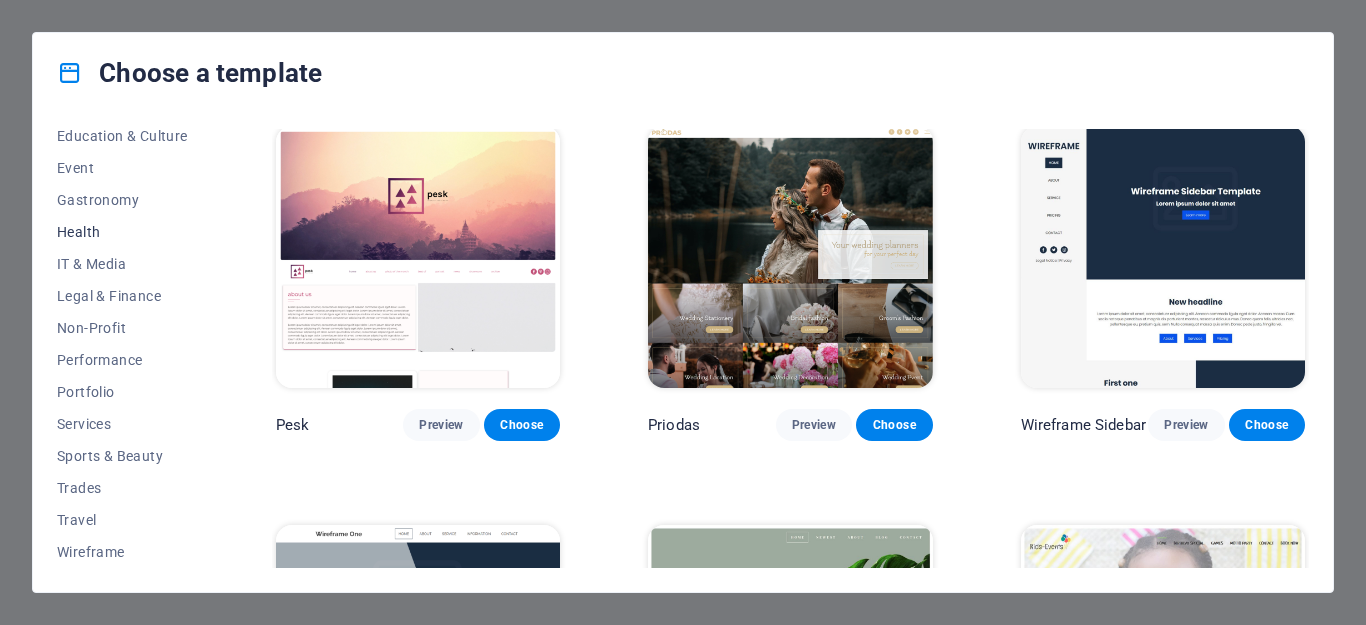 click on "Health" at bounding box center [122, 232] 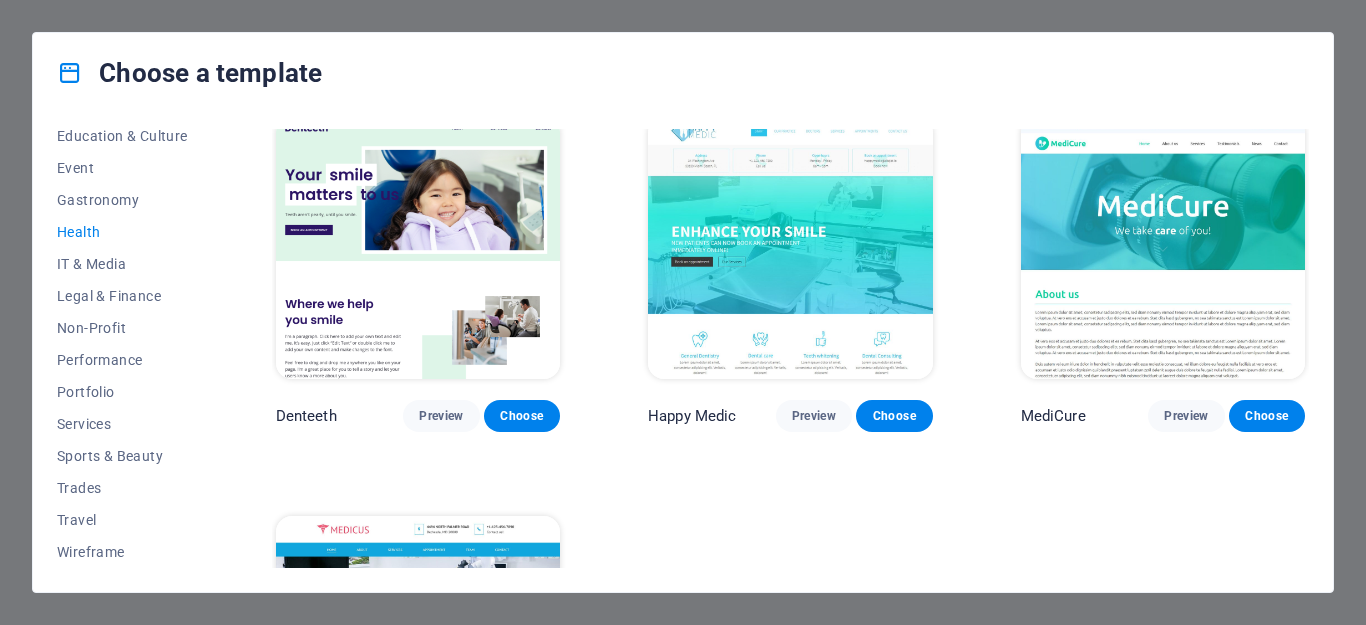 scroll, scrollTop: 371, scrollLeft: 0, axis: vertical 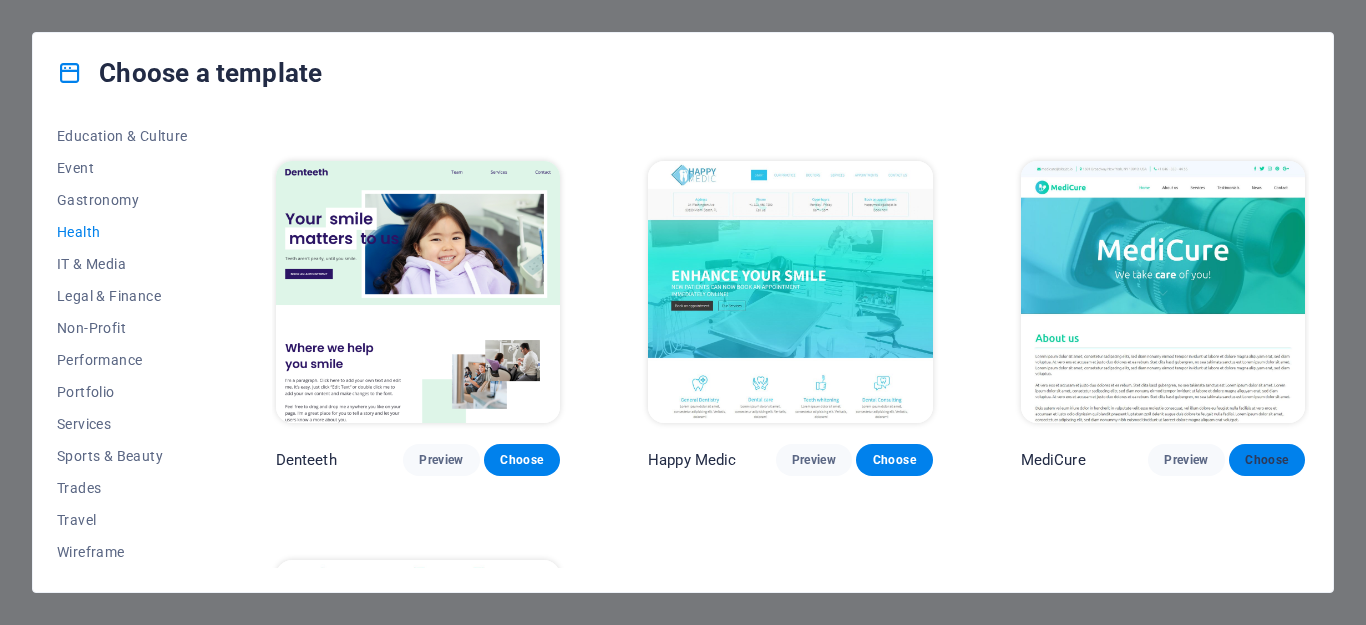 click on "Choose" at bounding box center (1267, 460) 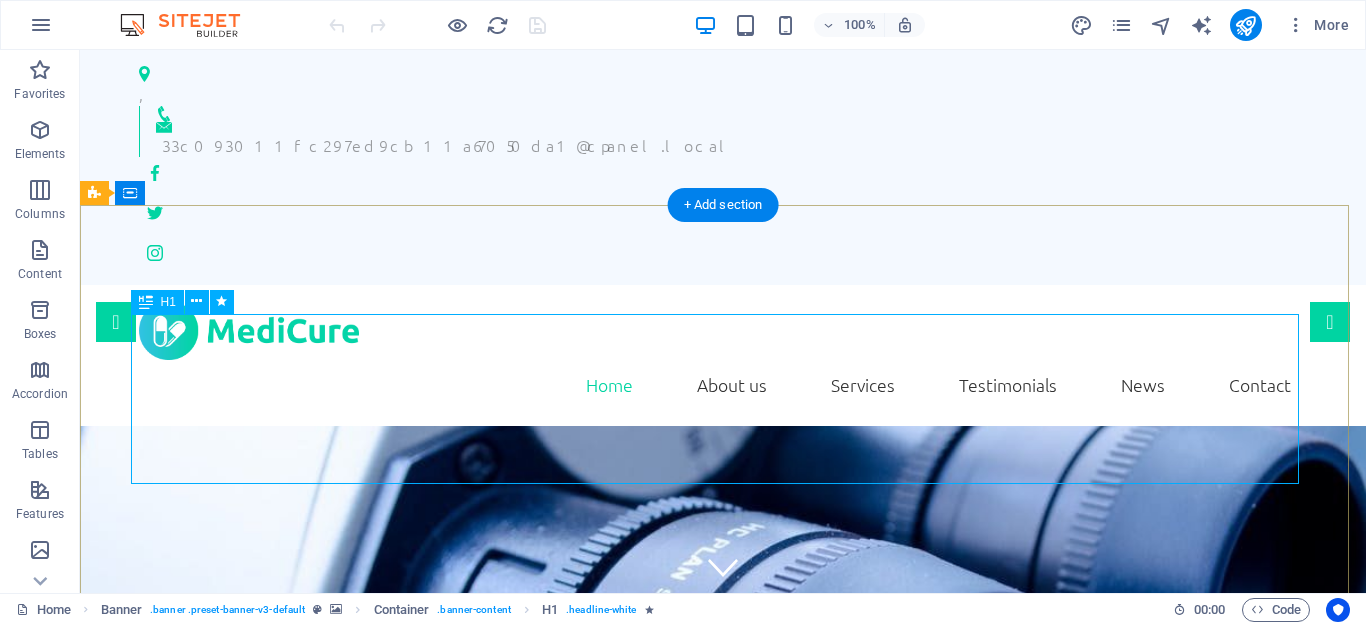 scroll, scrollTop: 0, scrollLeft: 0, axis: both 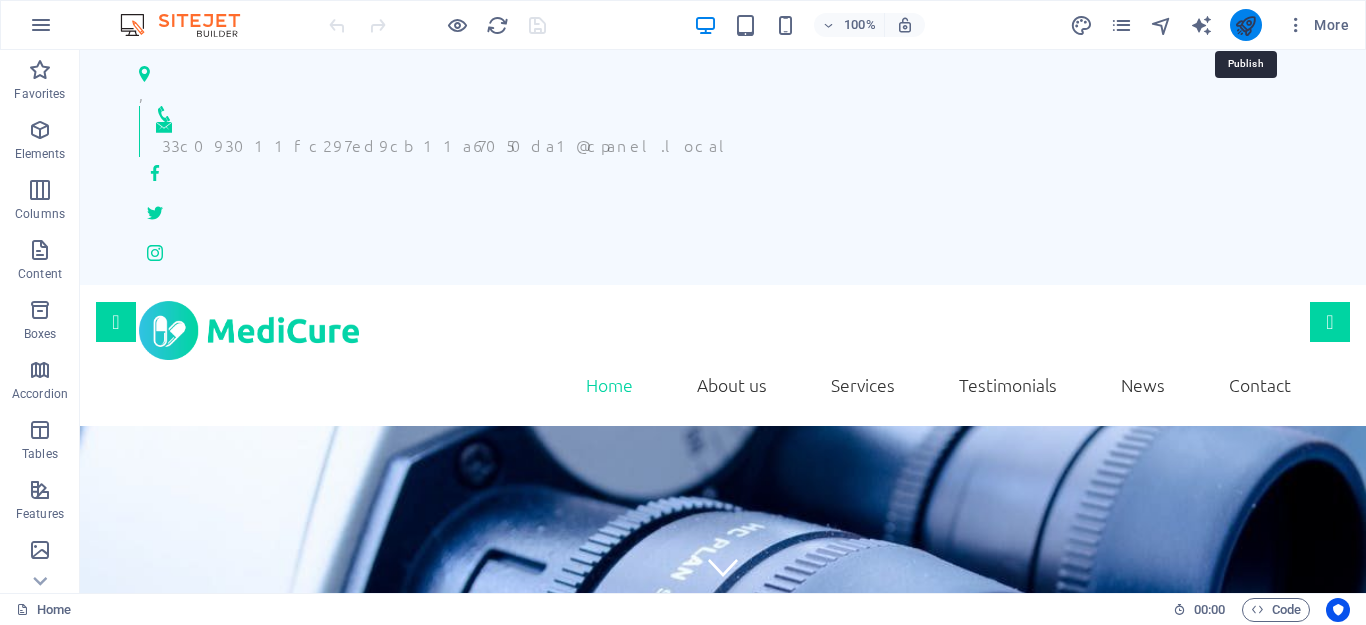 click at bounding box center [1245, 25] 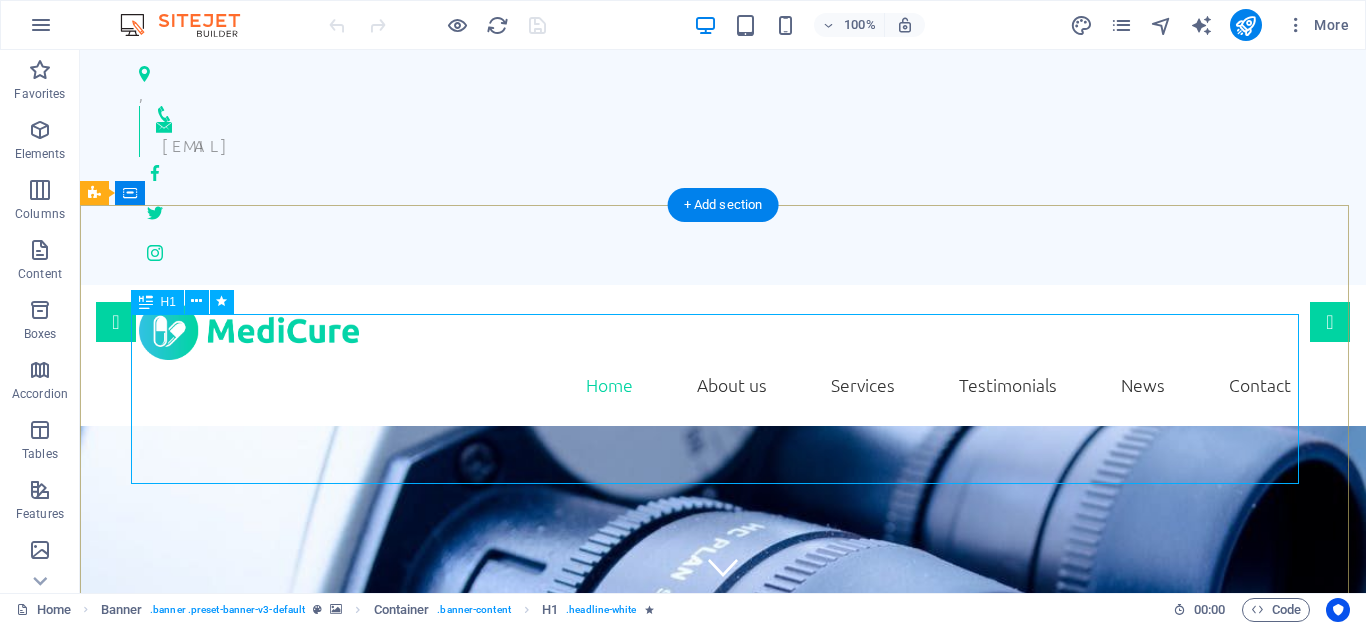 scroll, scrollTop: 0, scrollLeft: 0, axis: both 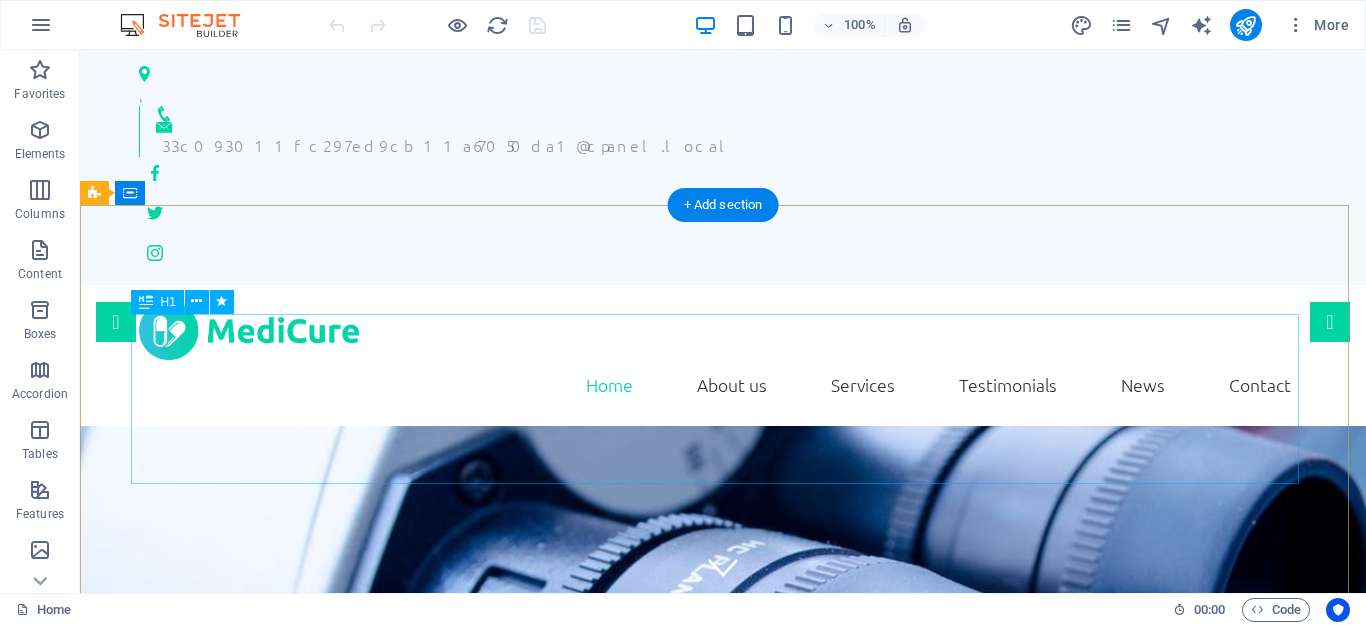 click on "eswt.com.tr" at bounding box center (723, 1087) 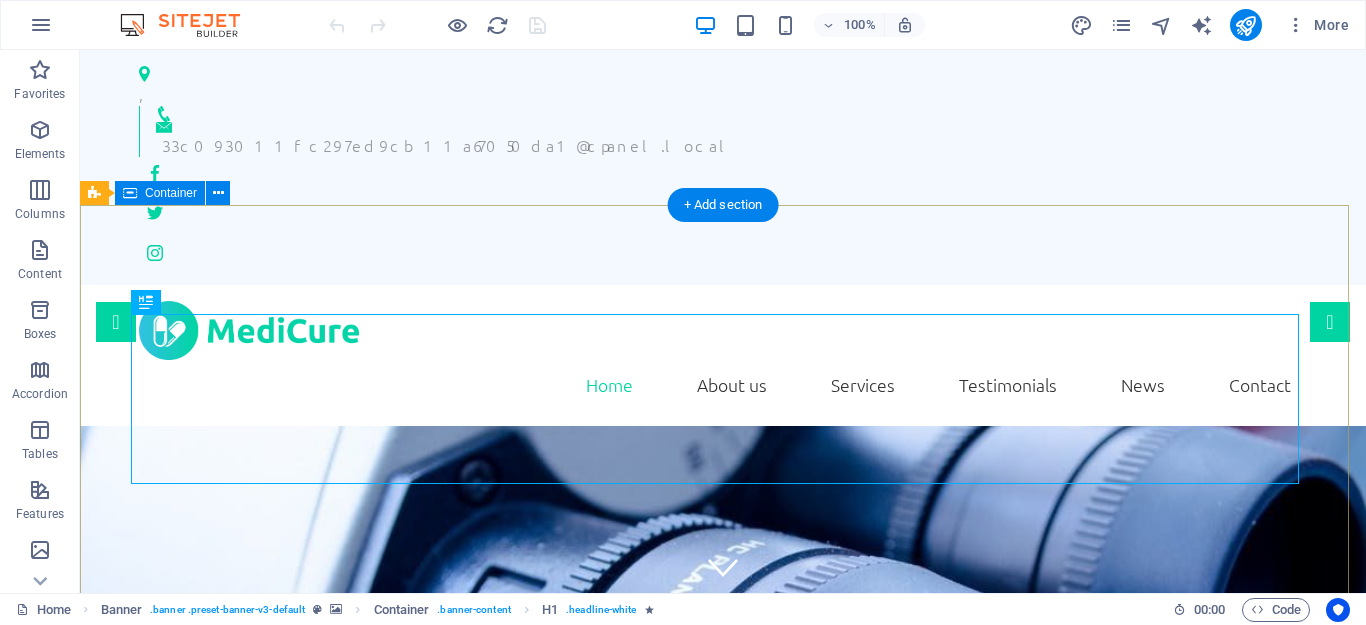 click on "[DOMAIN] We take care of you!" at bounding box center (723, 1125) 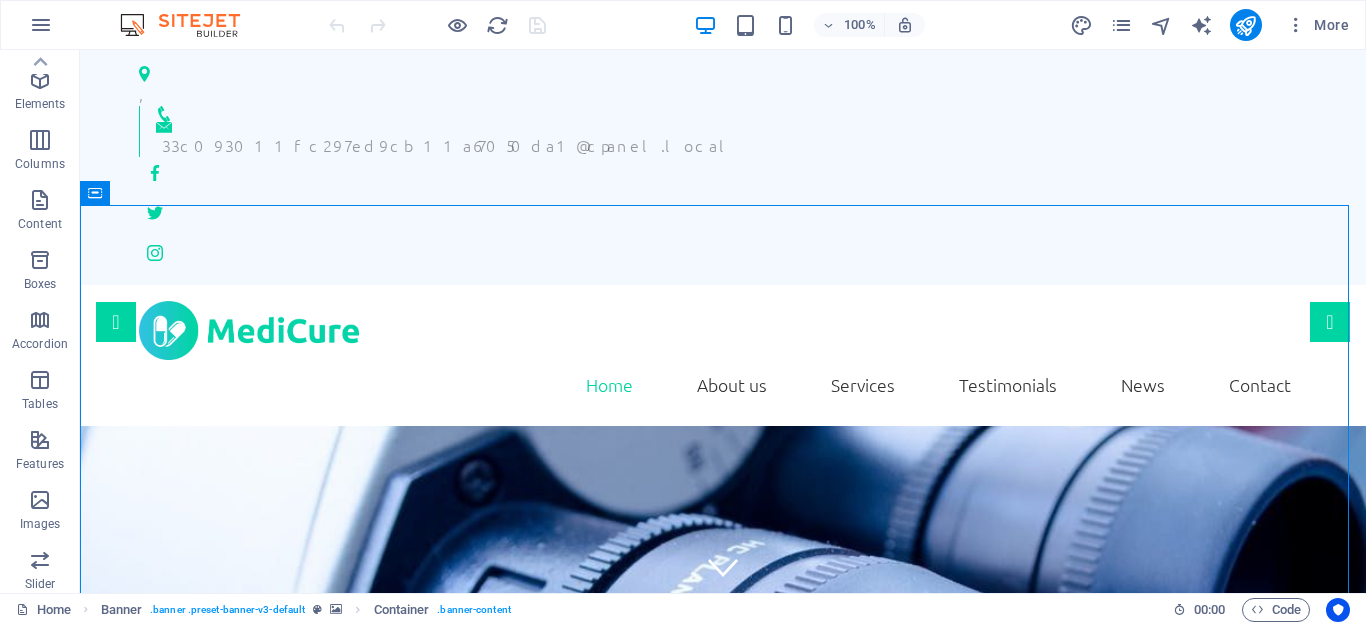 scroll, scrollTop: 0, scrollLeft: 0, axis: both 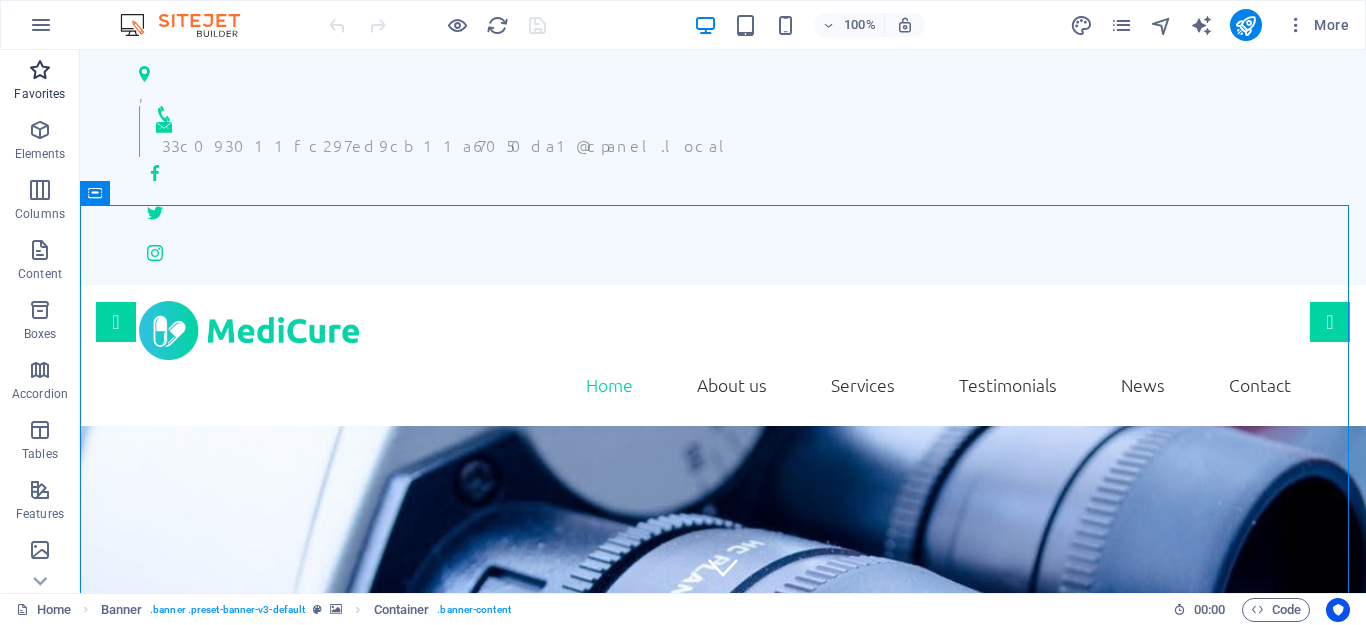 click at bounding box center (40, 70) 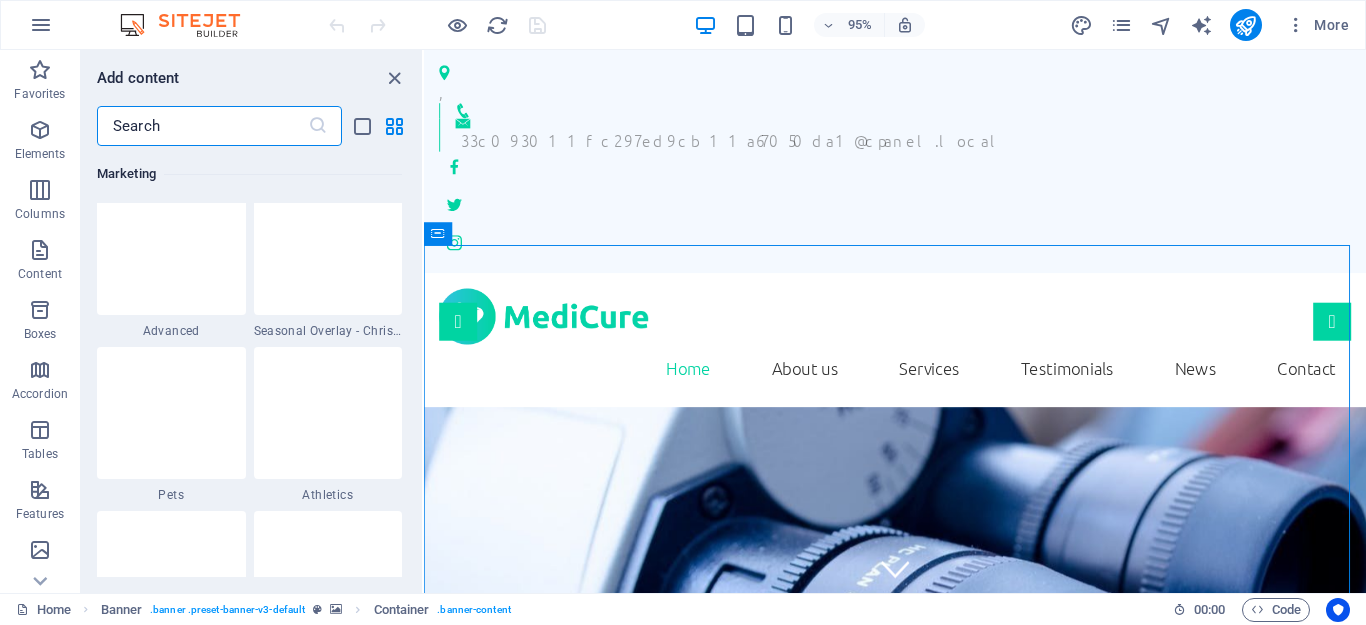 scroll, scrollTop: 16865, scrollLeft: 0, axis: vertical 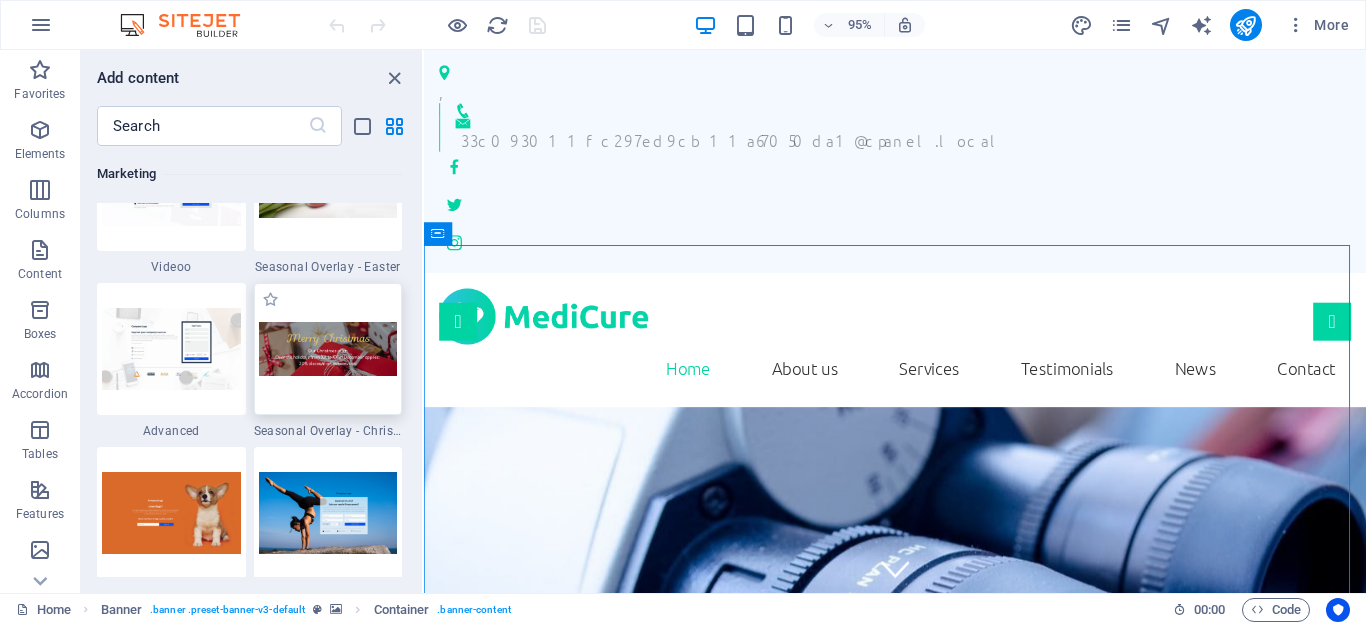 click at bounding box center (328, 349) 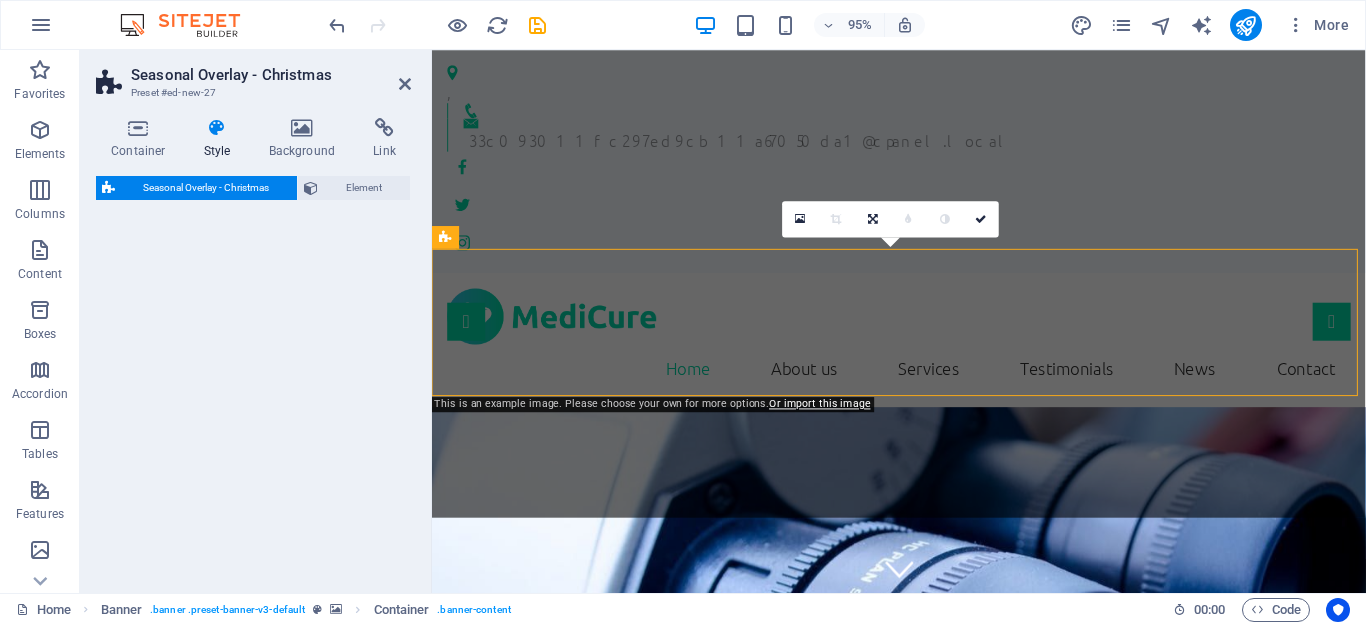 select on "px" 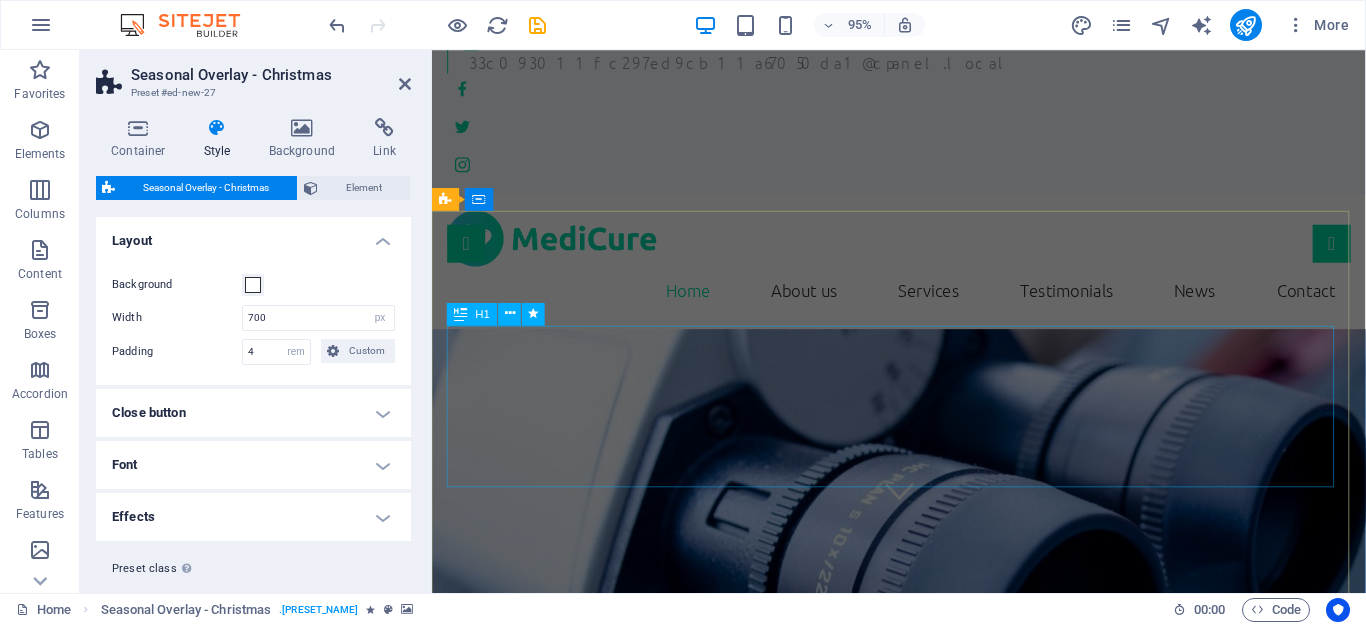 scroll, scrollTop: 0, scrollLeft: 0, axis: both 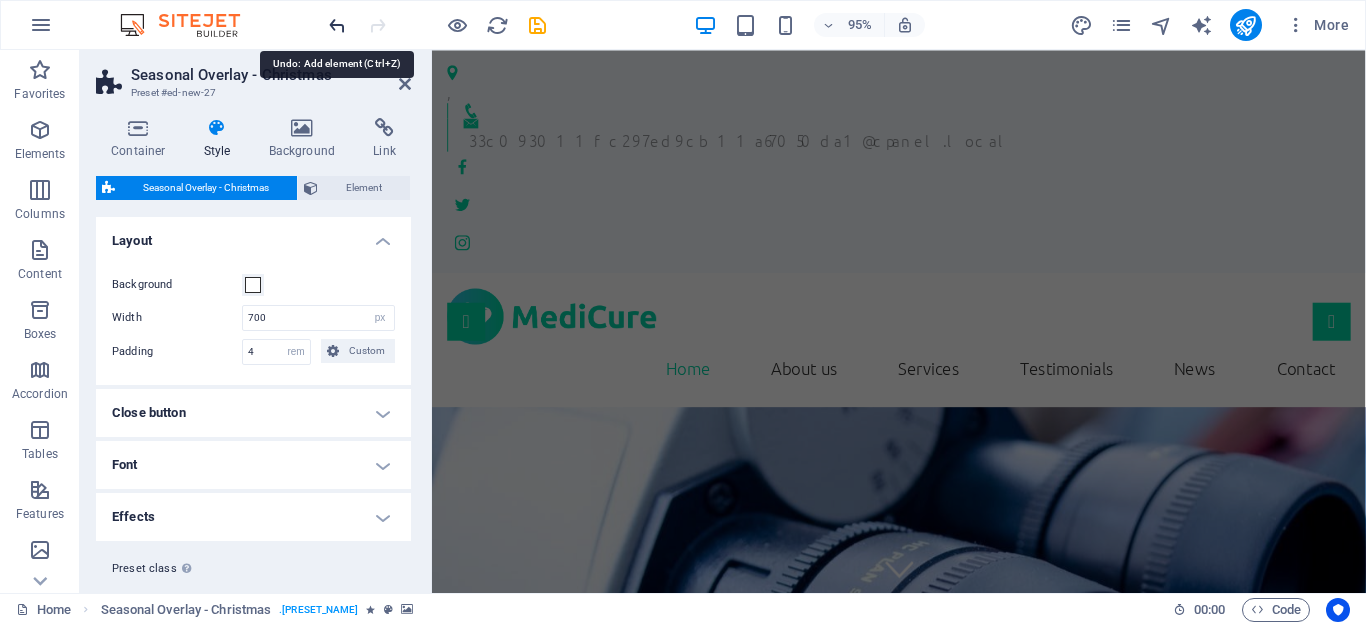 click at bounding box center [337, 25] 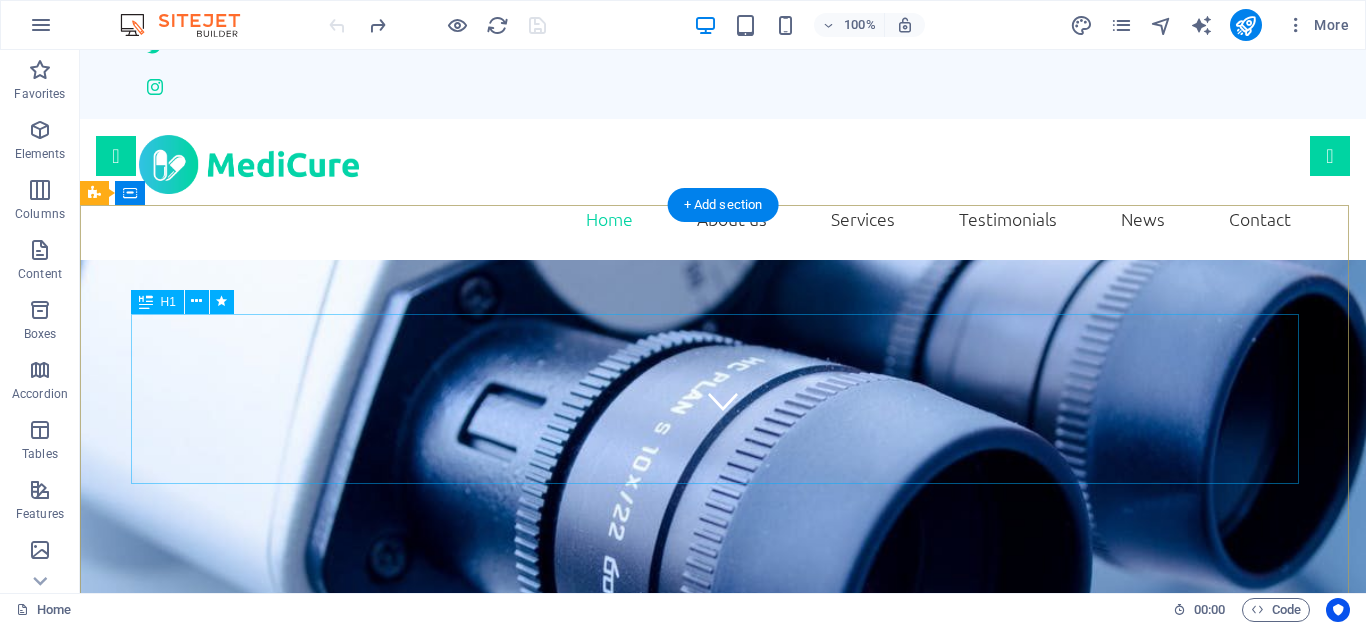 scroll, scrollTop: 0, scrollLeft: 0, axis: both 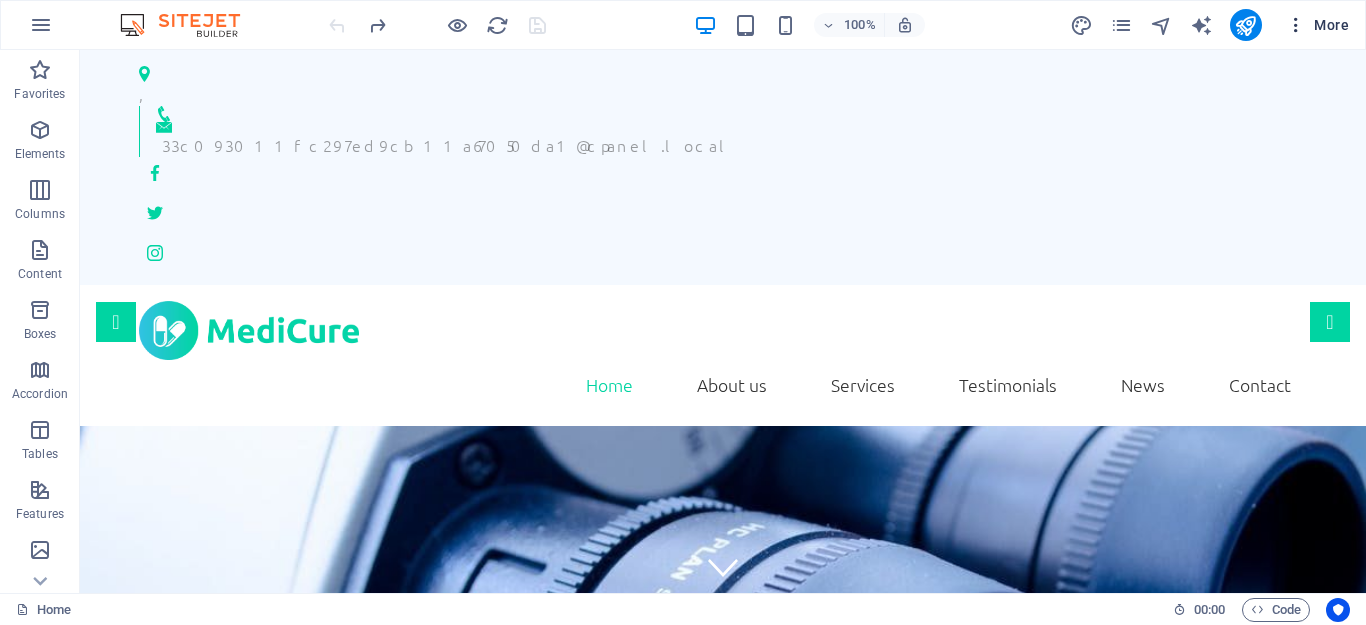 click at bounding box center [1296, 25] 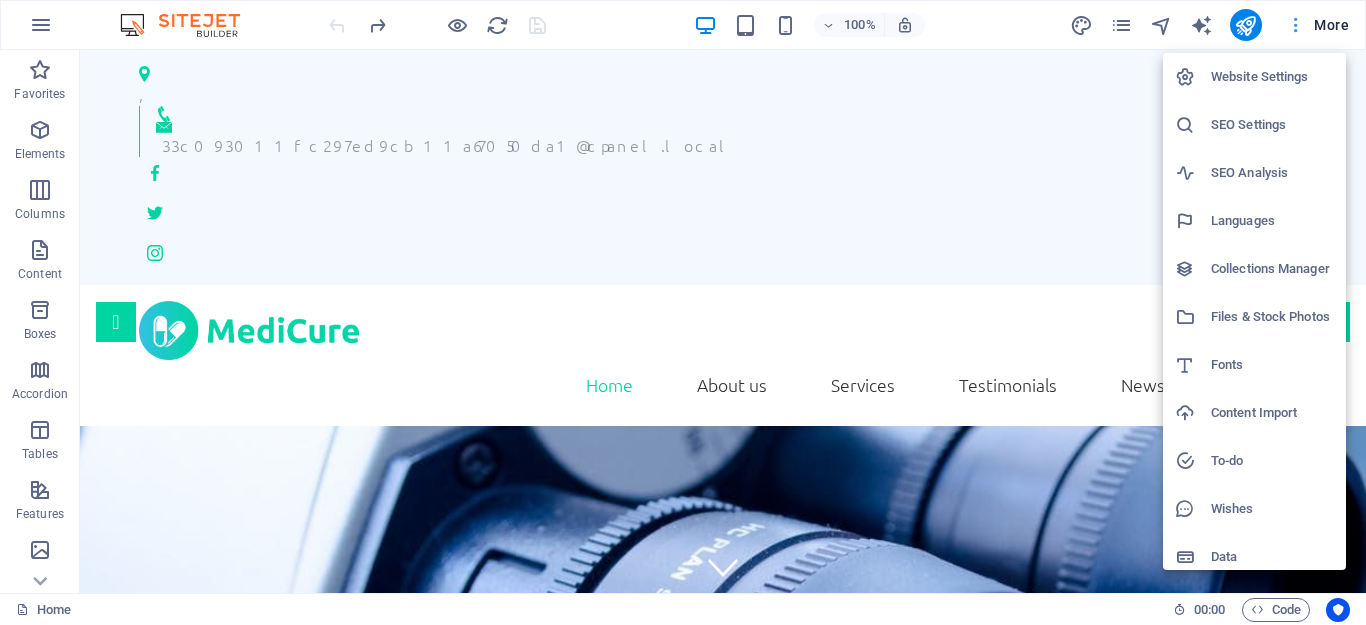 click at bounding box center [683, 312] 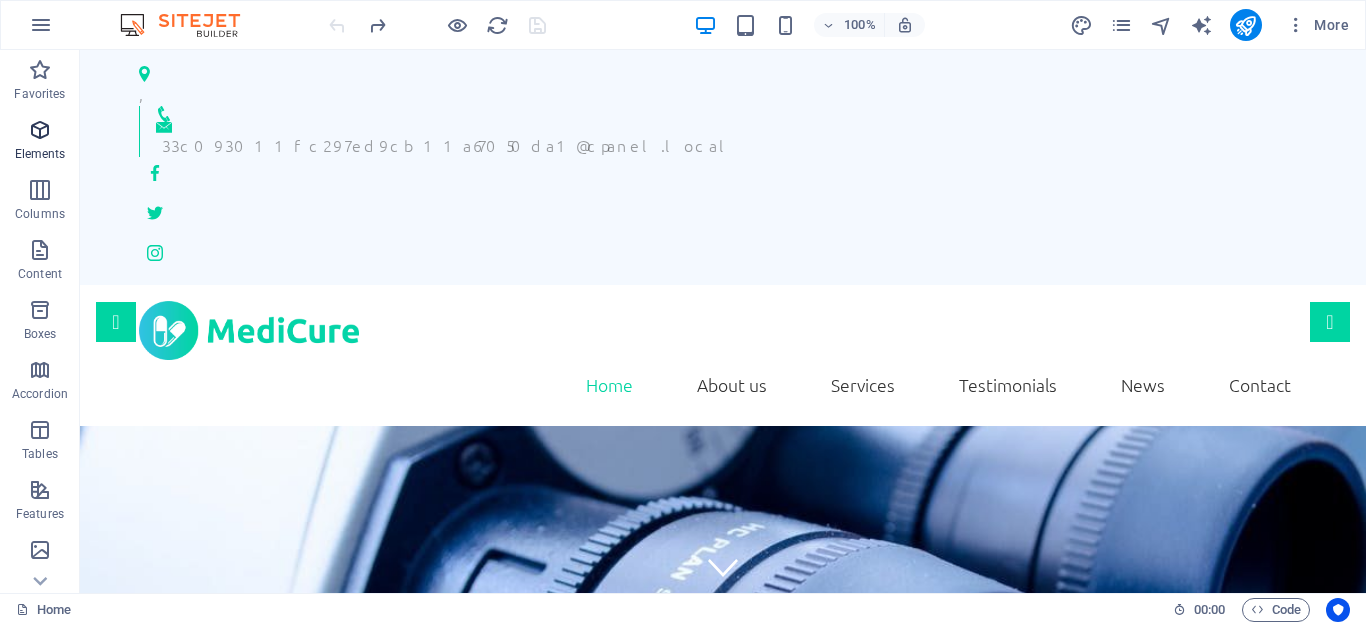 click on "Elements" at bounding box center (40, 142) 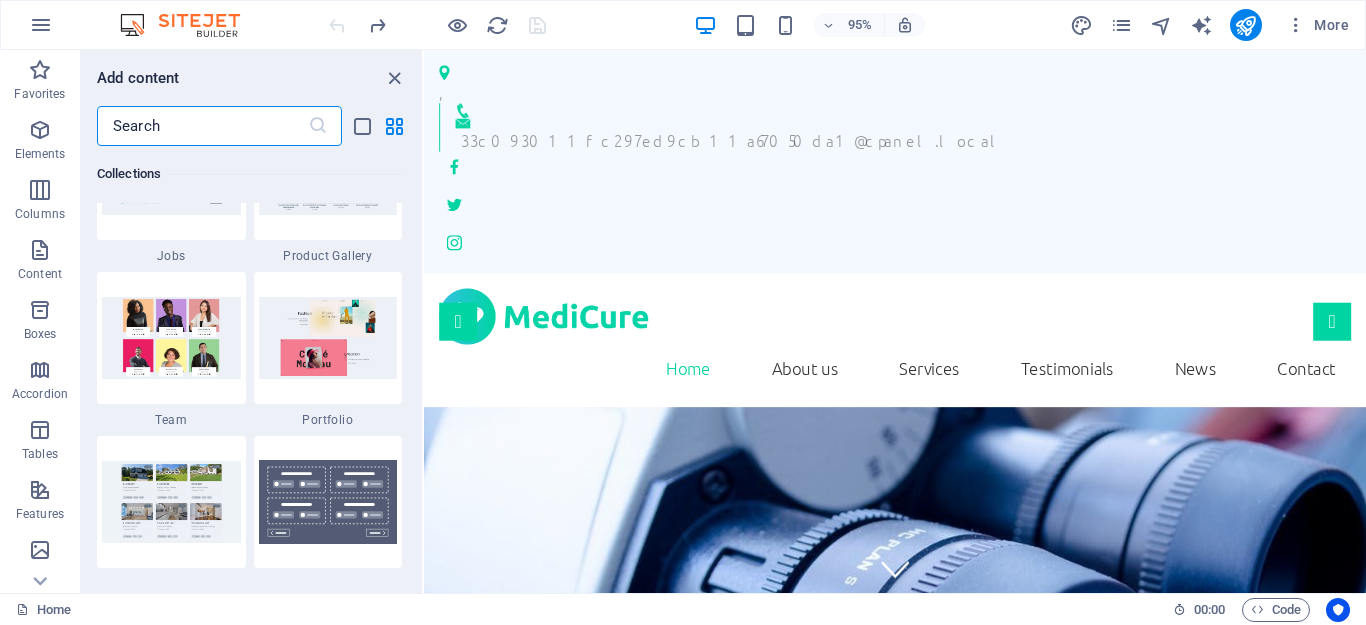 scroll, scrollTop: 19165, scrollLeft: 0, axis: vertical 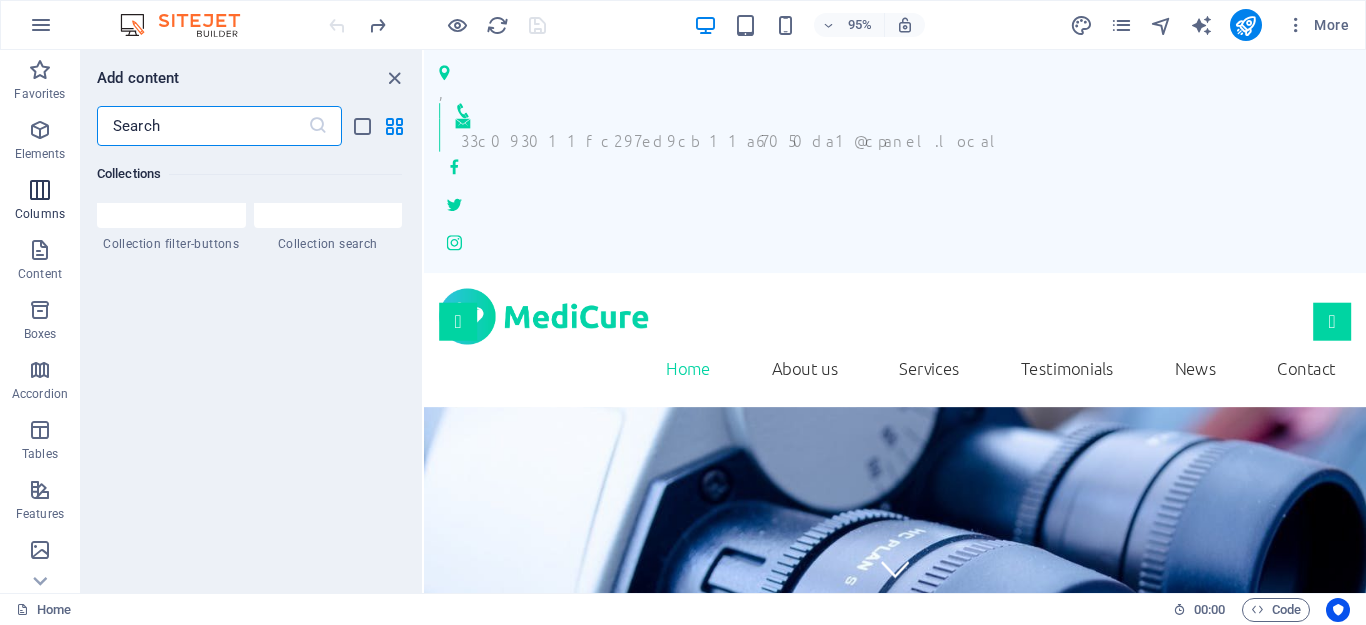 click at bounding box center (40, 190) 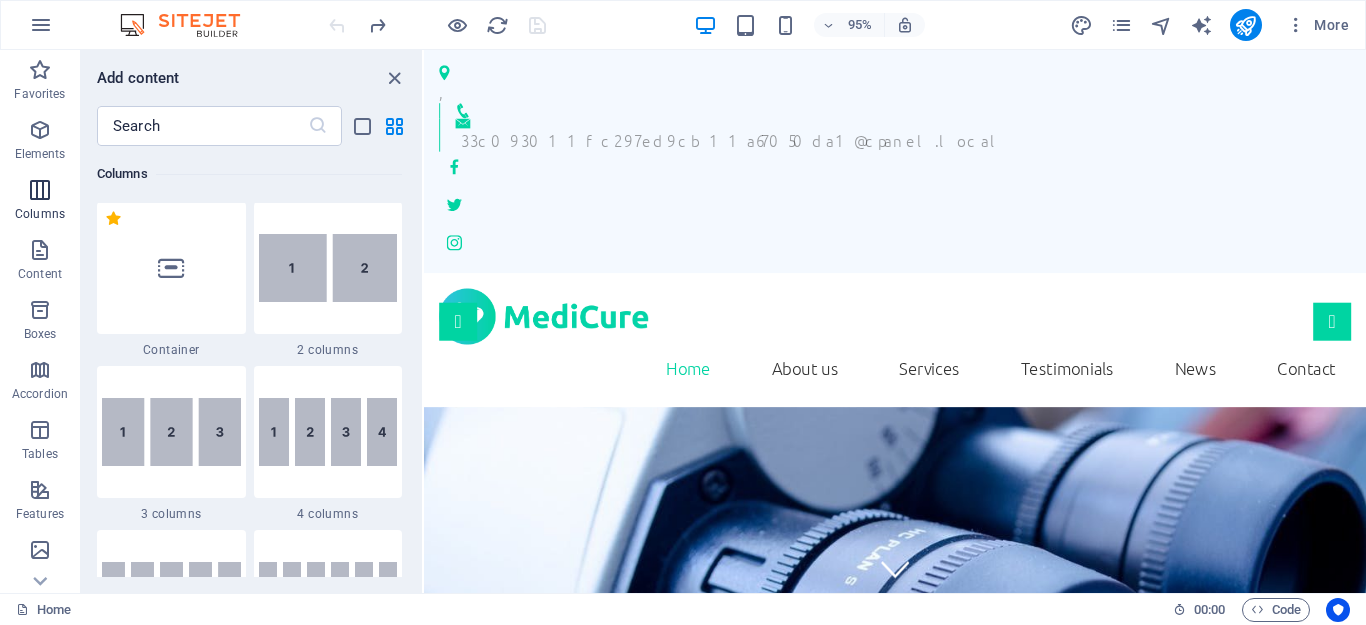scroll, scrollTop: 990, scrollLeft: 0, axis: vertical 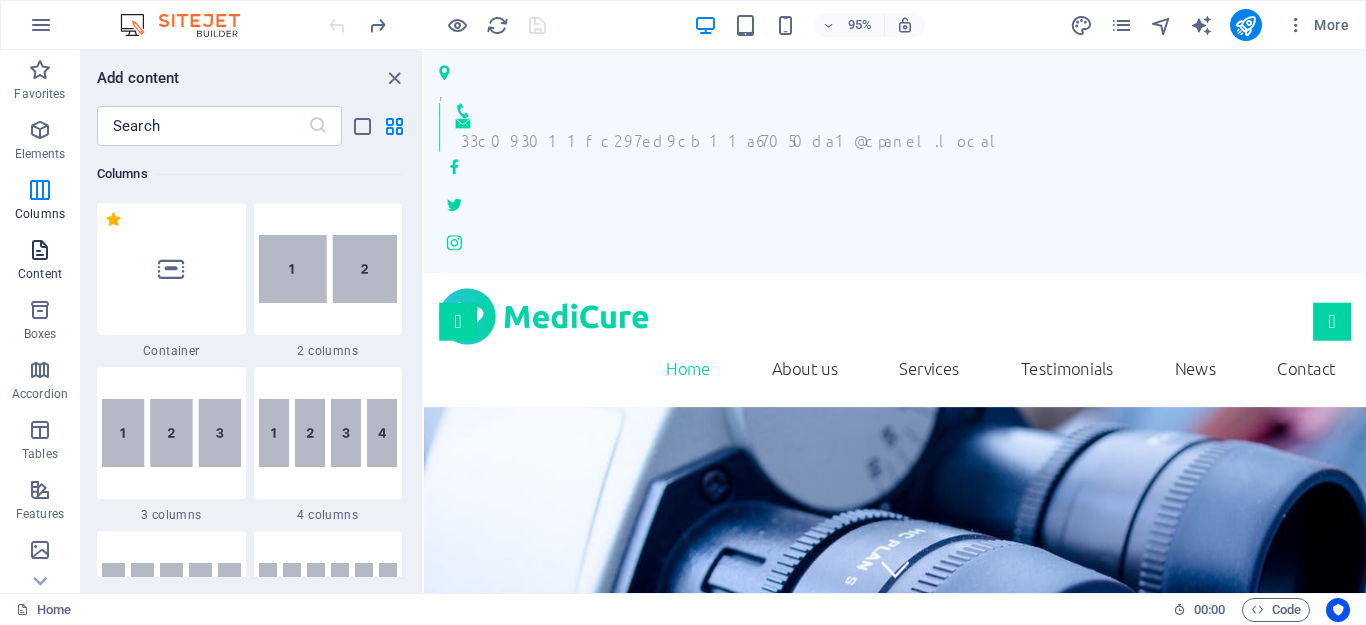 click on "Content" at bounding box center [40, 274] 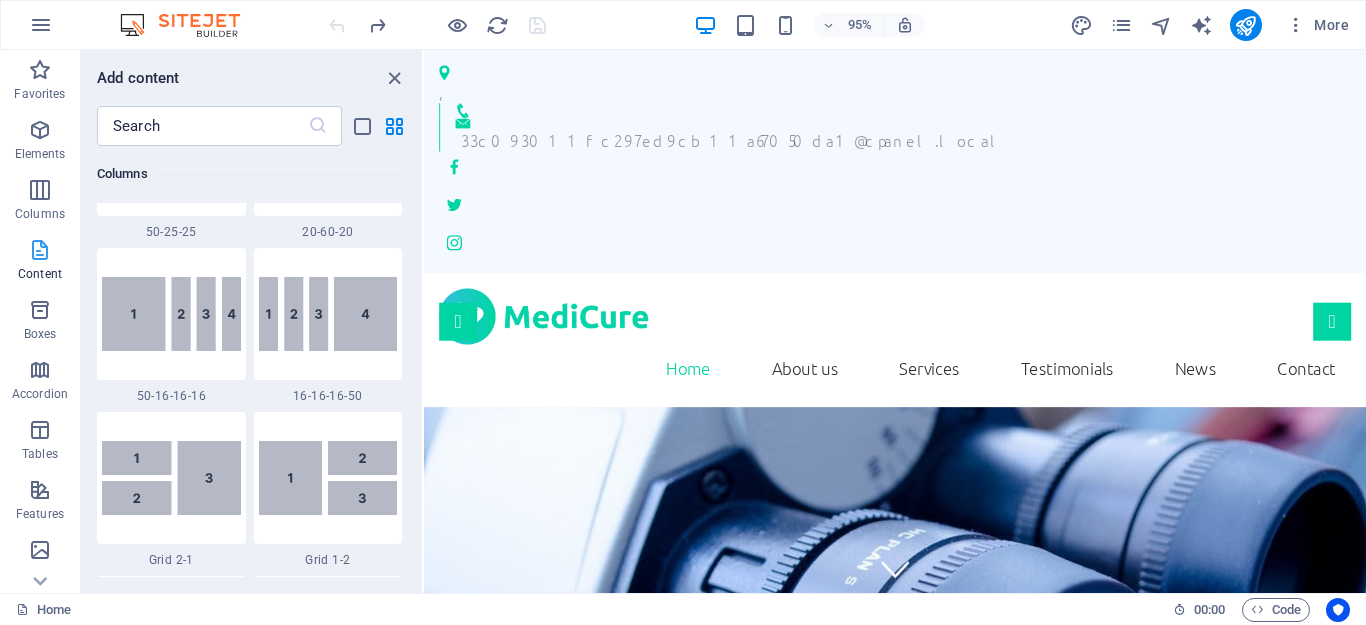 scroll, scrollTop: 3499, scrollLeft: 0, axis: vertical 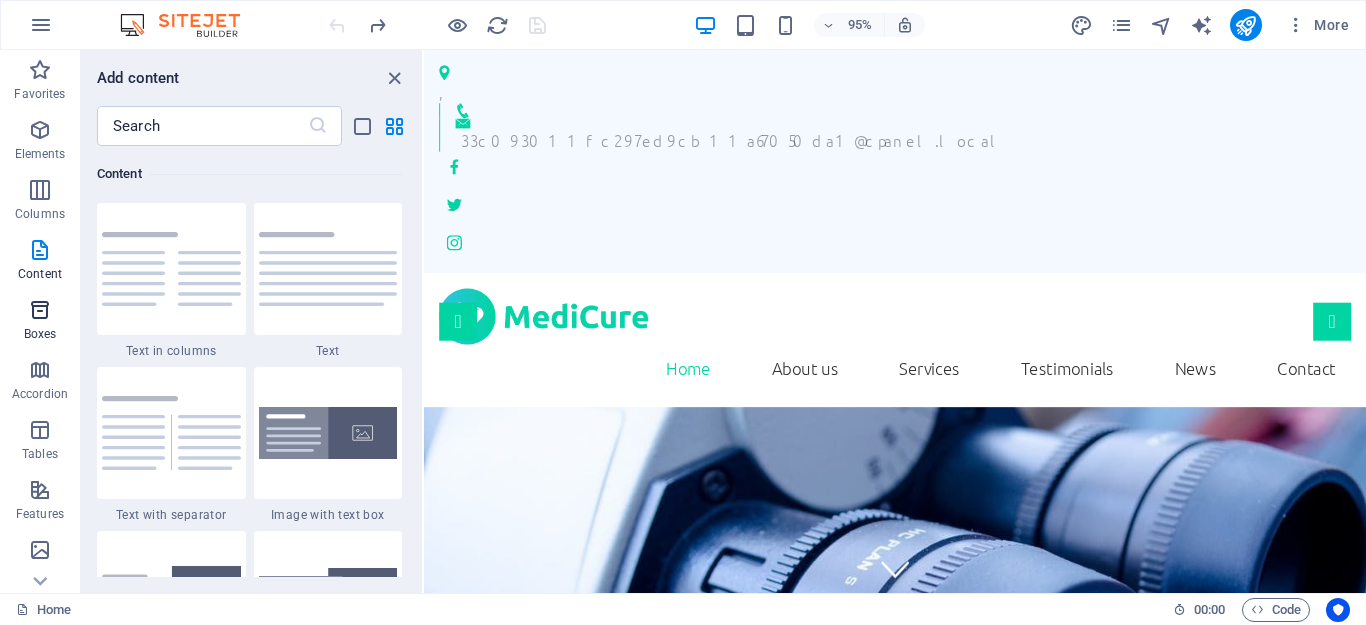 click at bounding box center (40, 310) 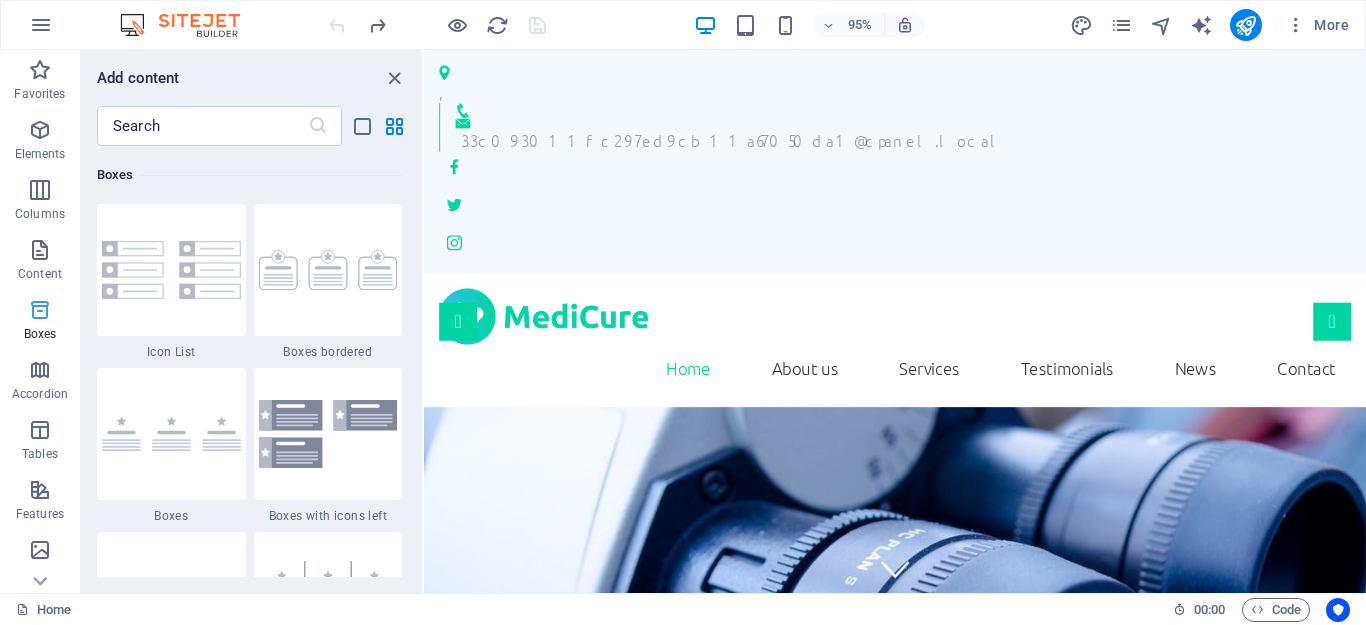 scroll, scrollTop: 5516, scrollLeft: 0, axis: vertical 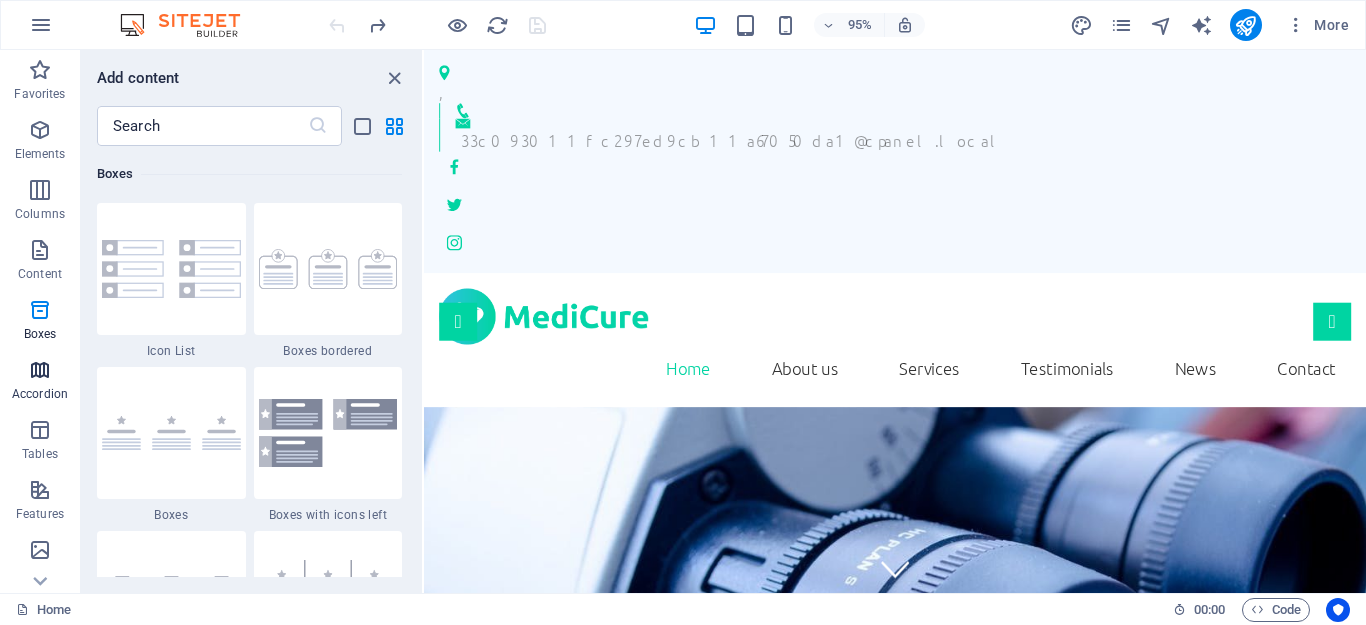 click at bounding box center [40, 370] 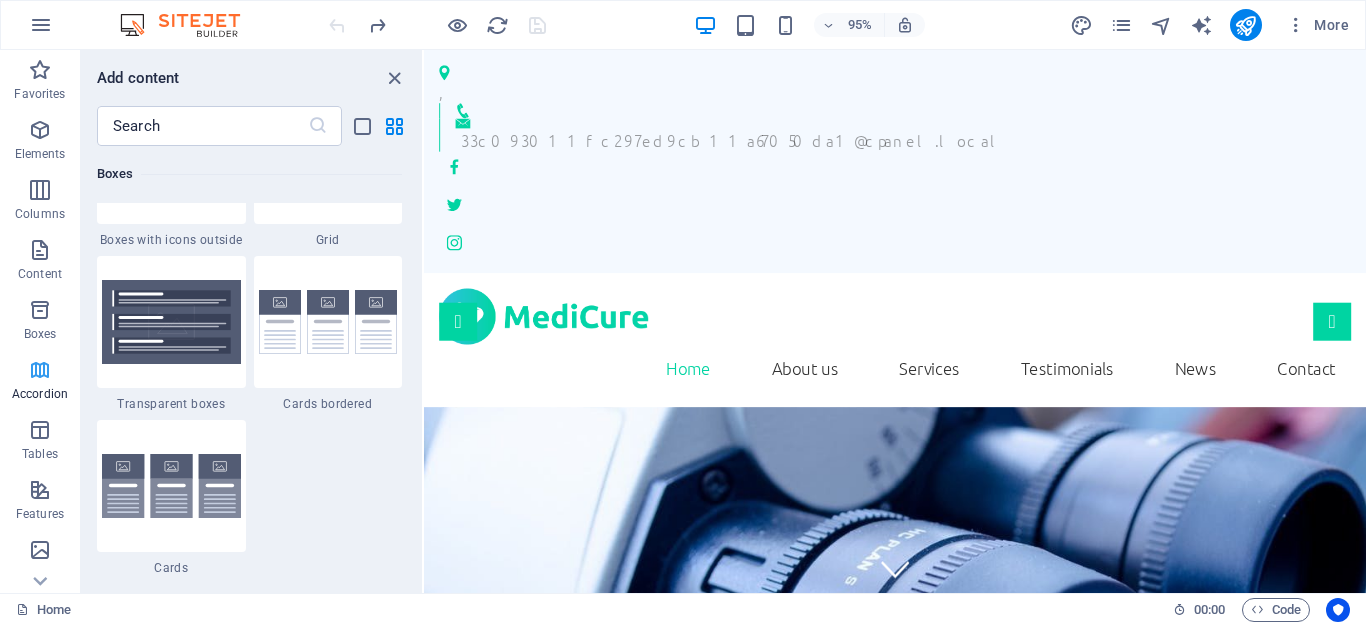 scroll, scrollTop: 6385, scrollLeft: 0, axis: vertical 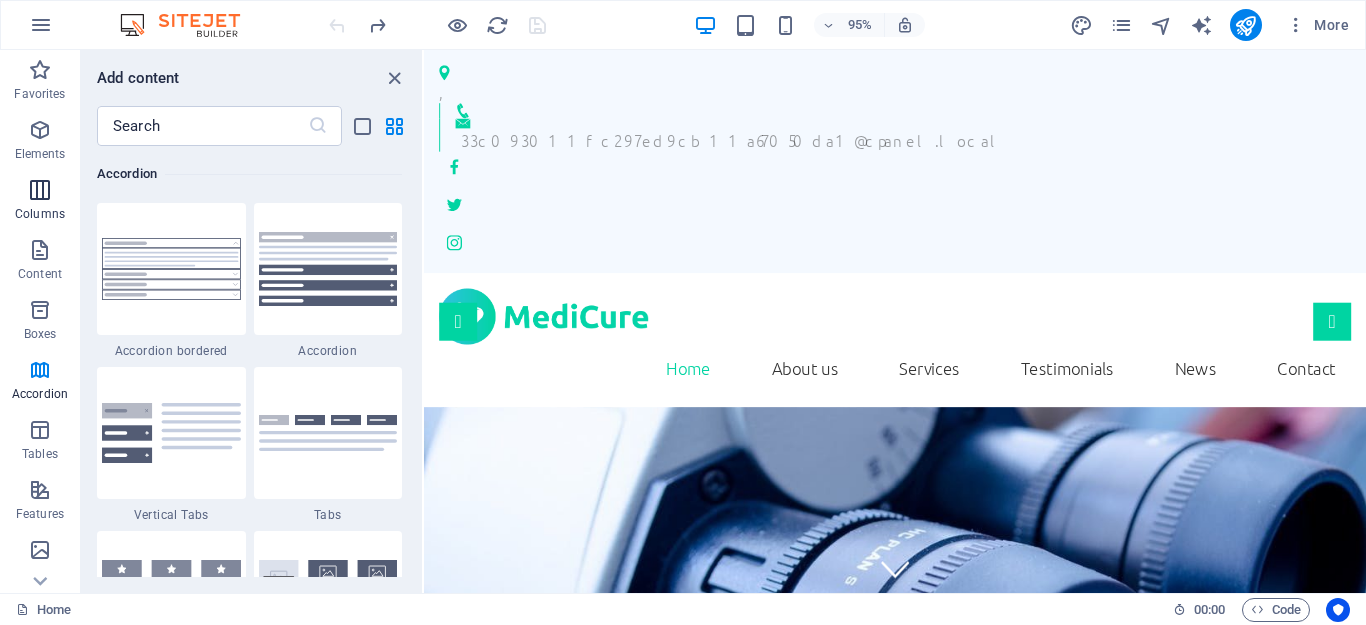 click at bounding box center [40, 190] 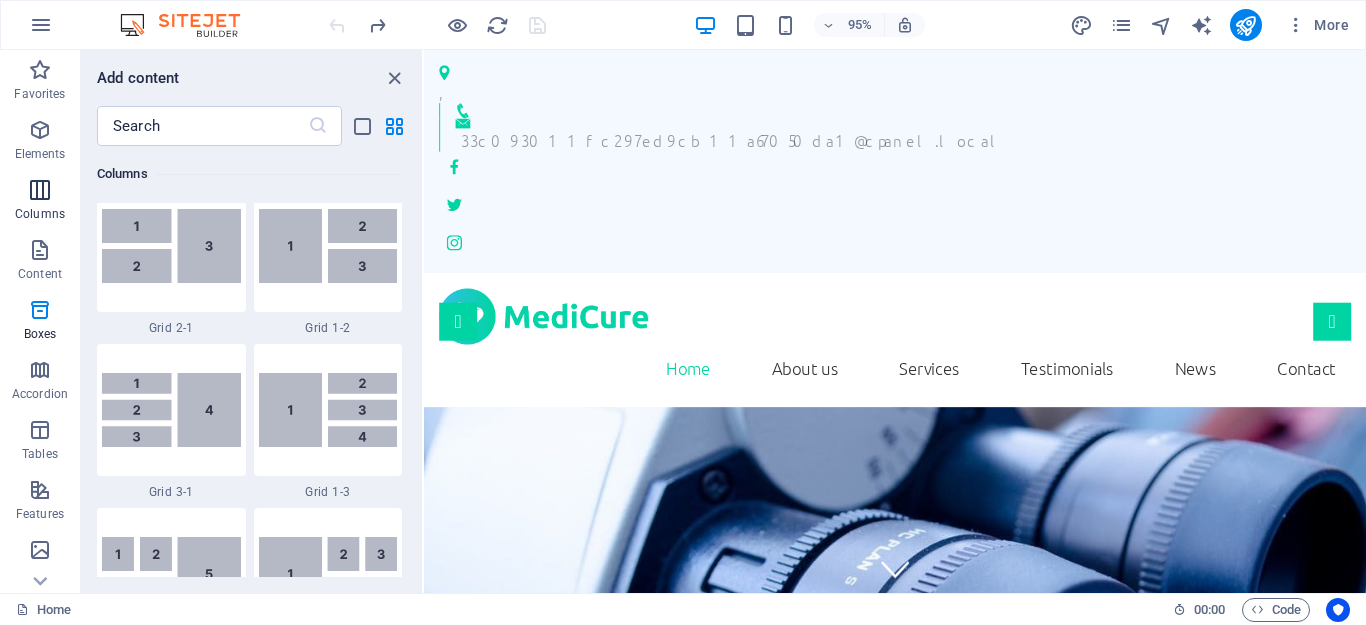 scroll, scrollTop: 990, scrollLeft: 0, axis: vertical 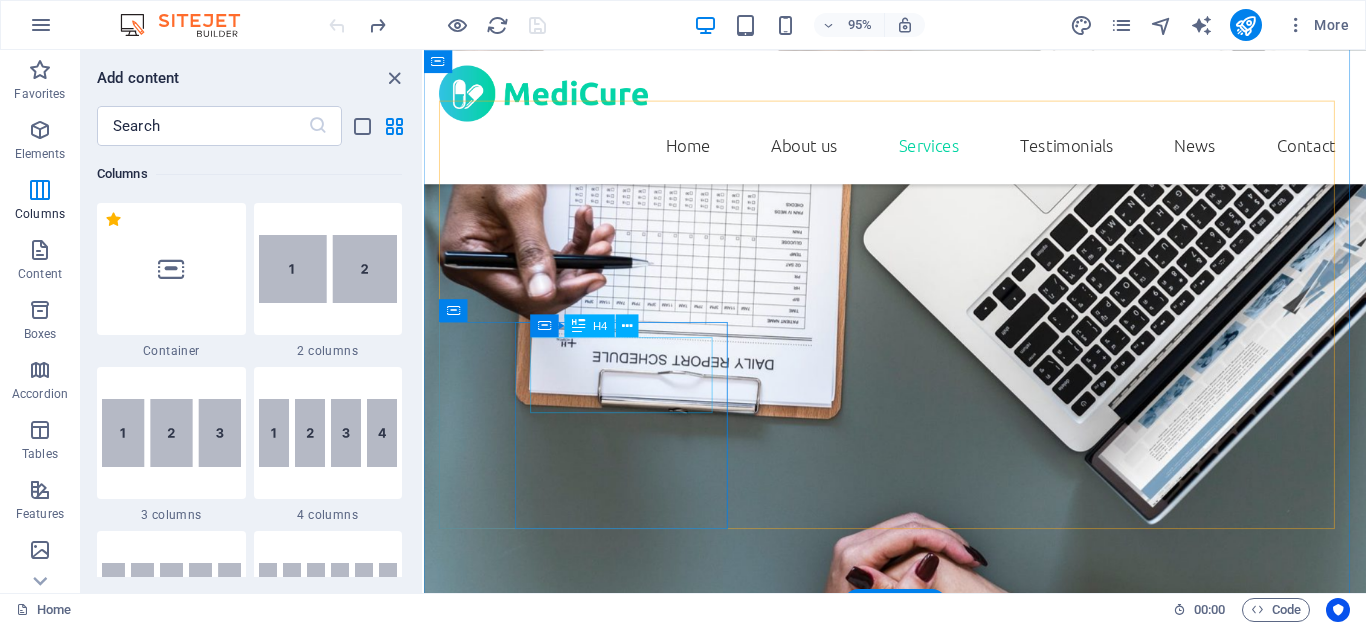 click on "Medication review" at bounding box center [920, 2250] 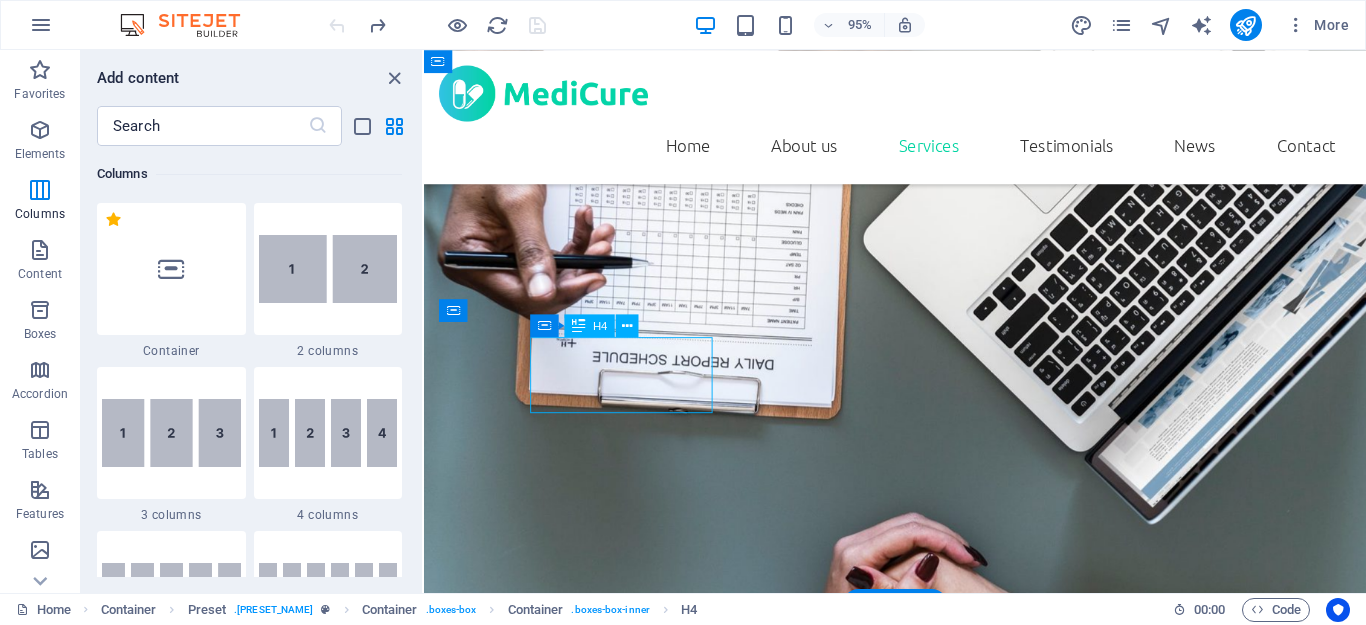 click on "Medication review" at bounding box center (920, 2250) 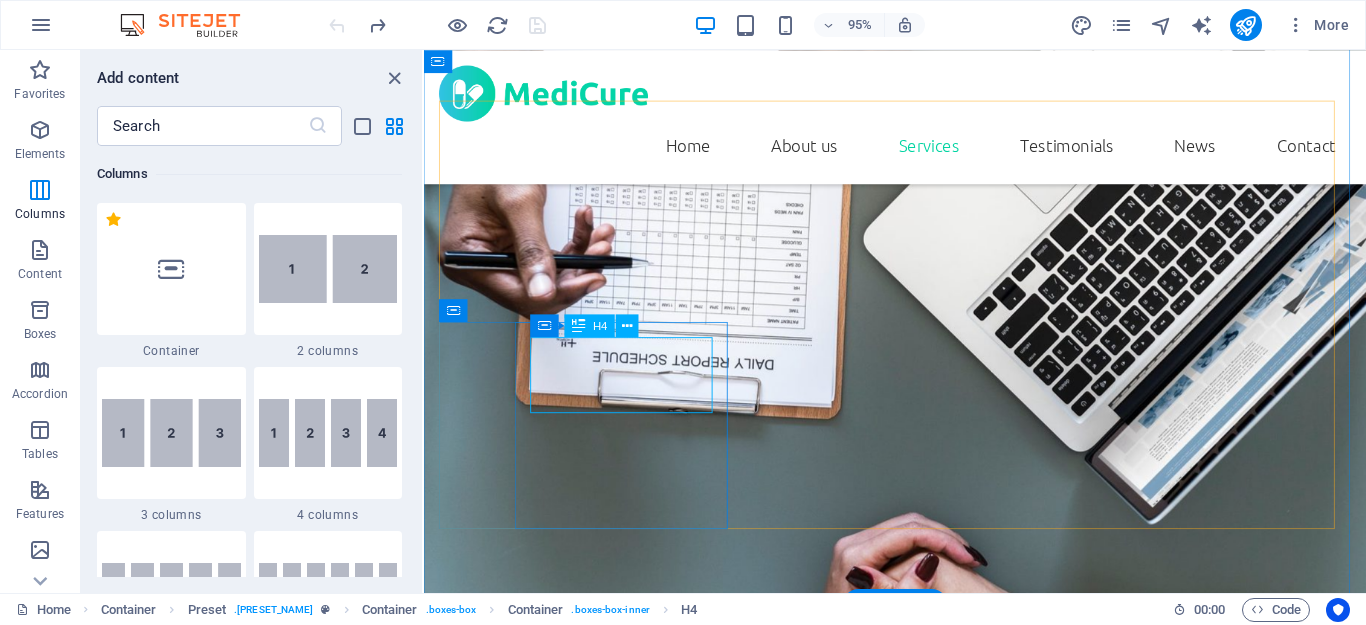 click on "Medication review" at bounding box center (920, 2250) 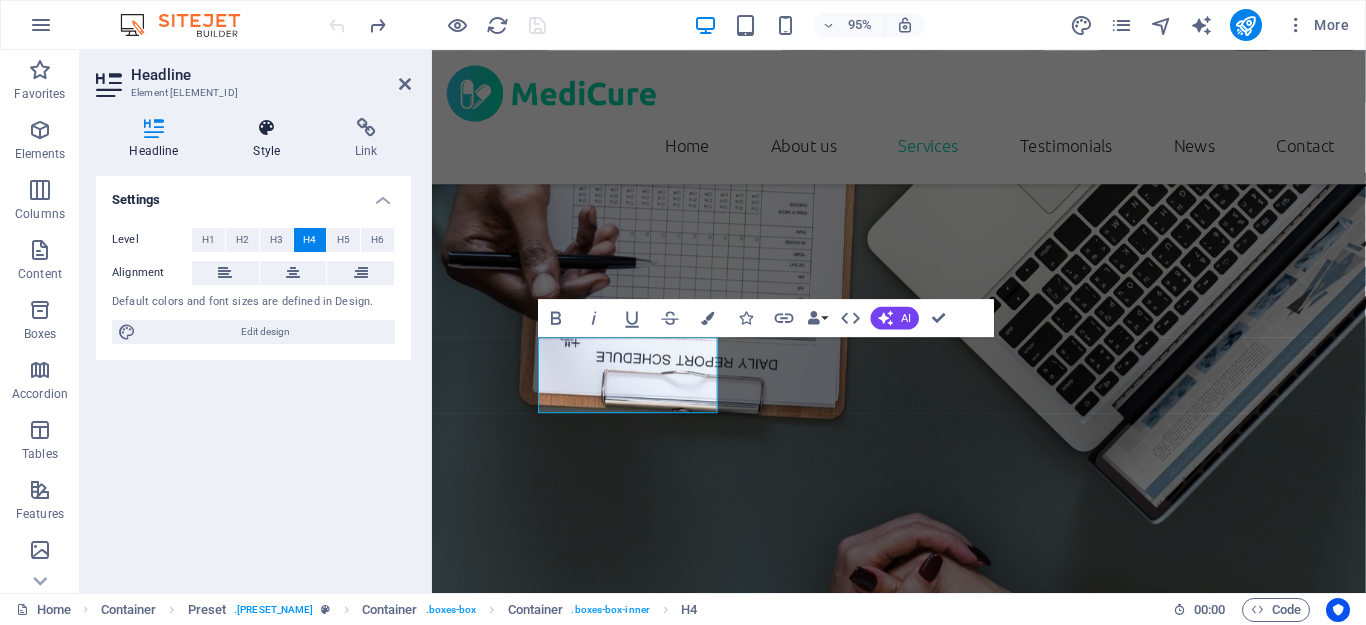 click at bounding box center (267, 128) 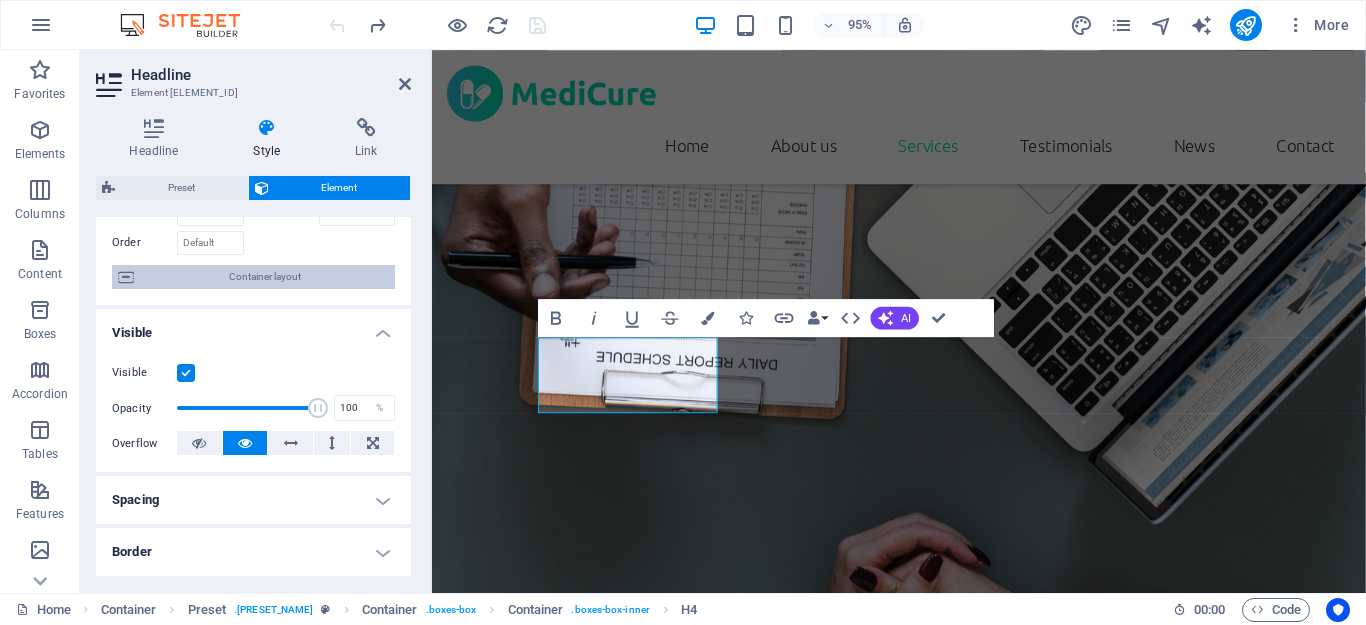 scroll, scrollTop: 200, scrollLeft: 0, axis: vertical 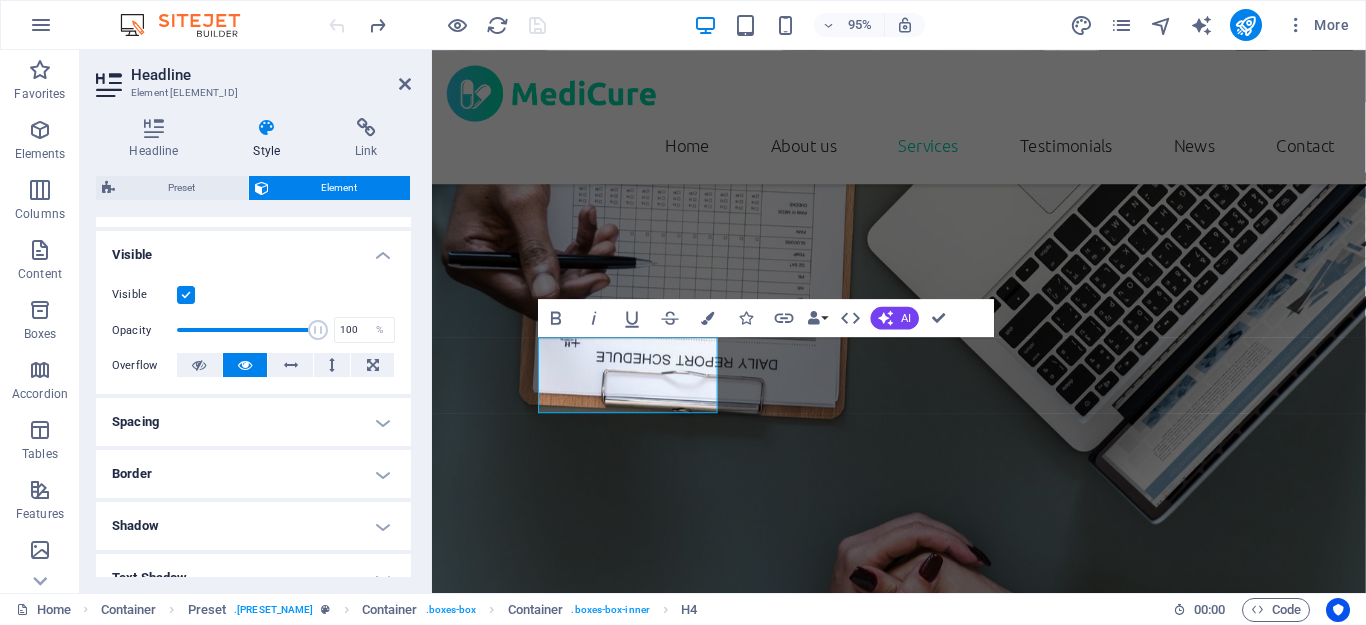 click on "Spacing" at bounding box center [253, 422] 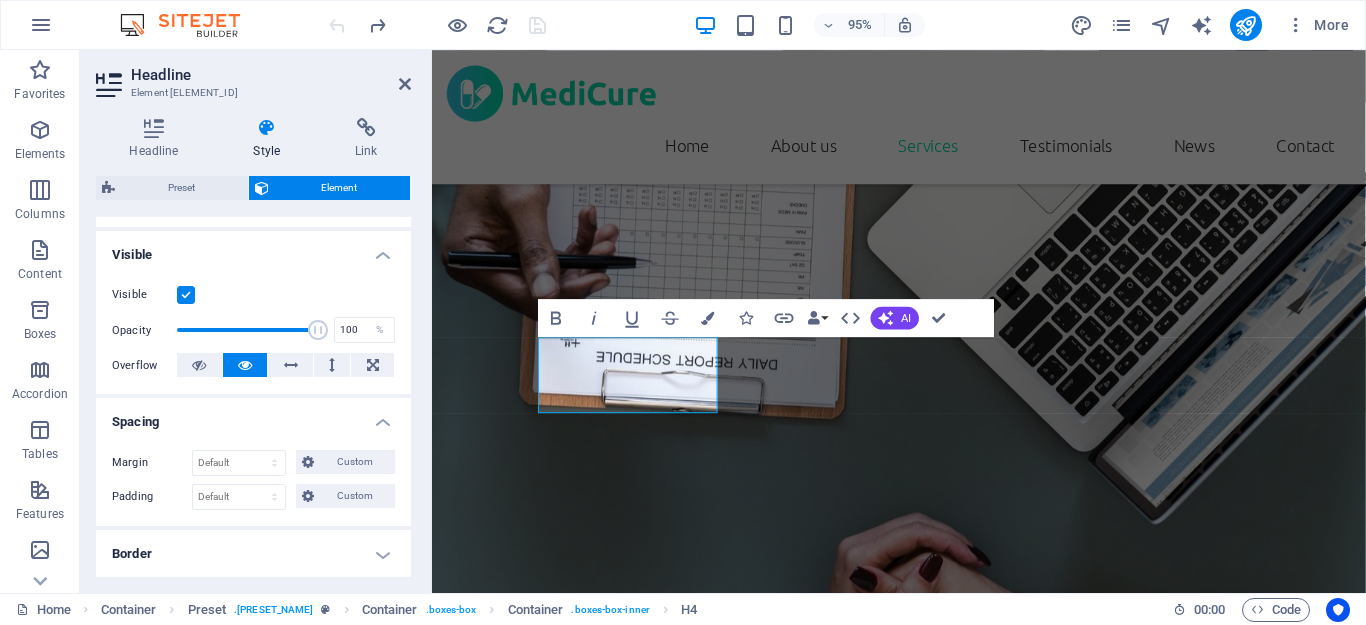 click on "Spacing" at bounding box center [253, 416] 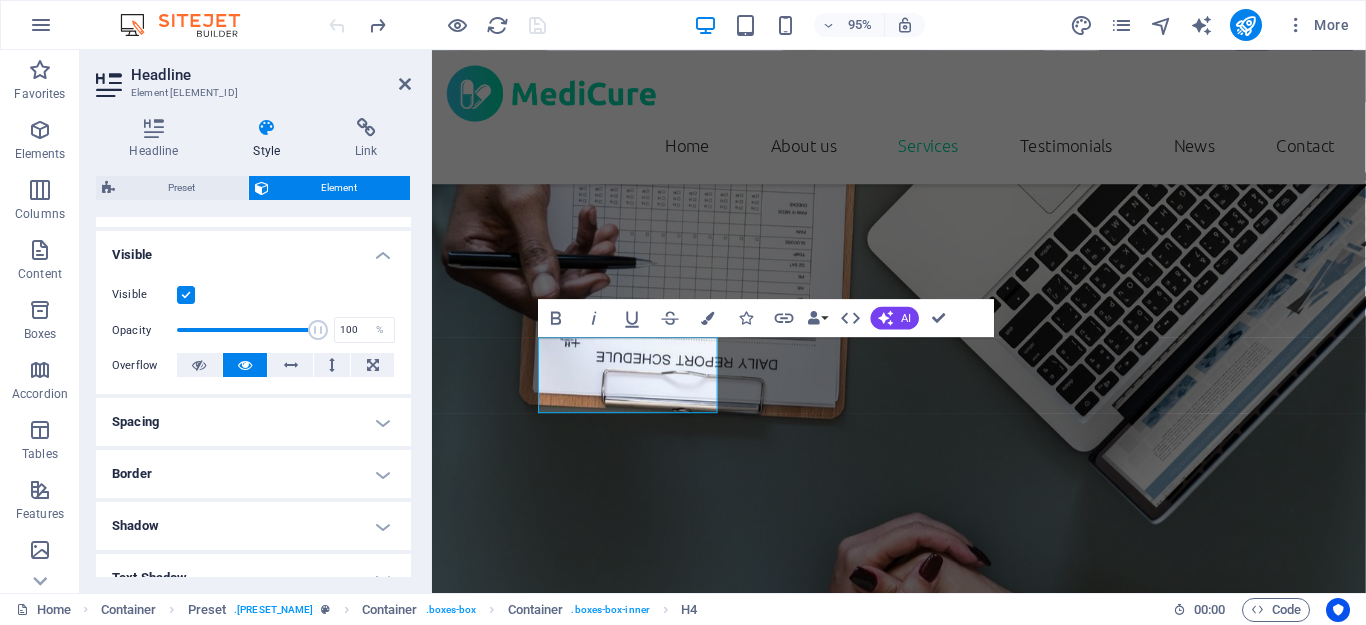 click on "Border" at bounding box center (253, 474) 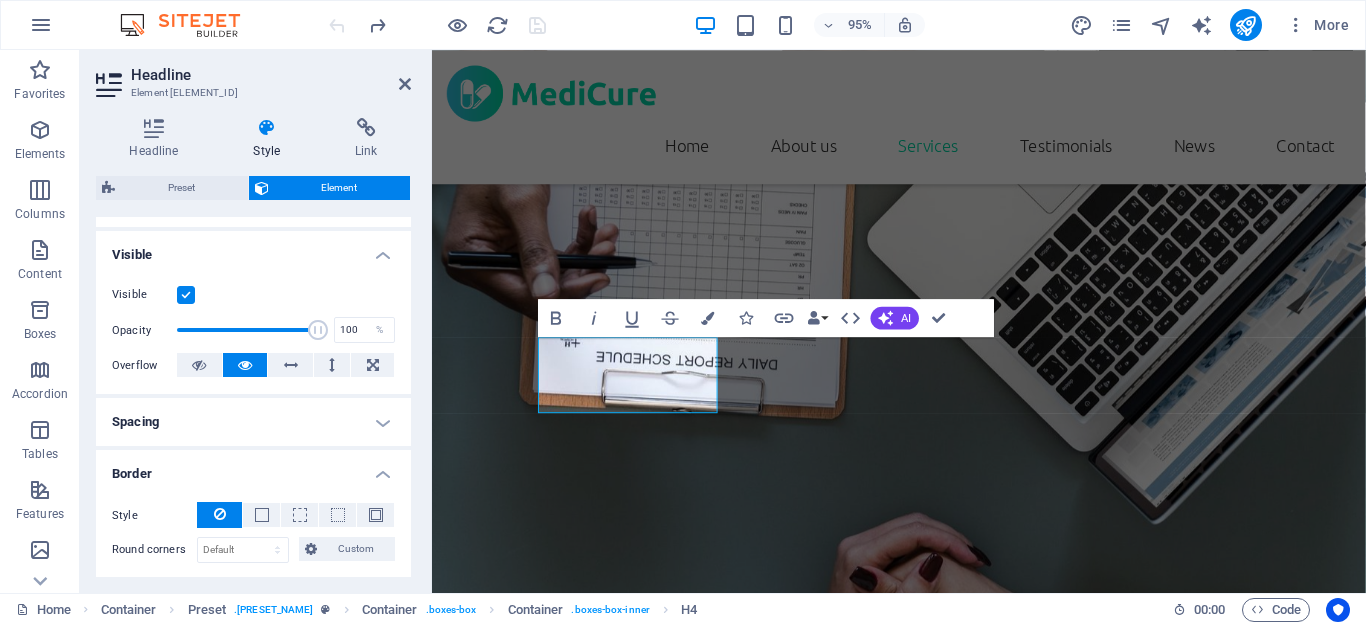 click on "Border" at bounding box center [253, 468] 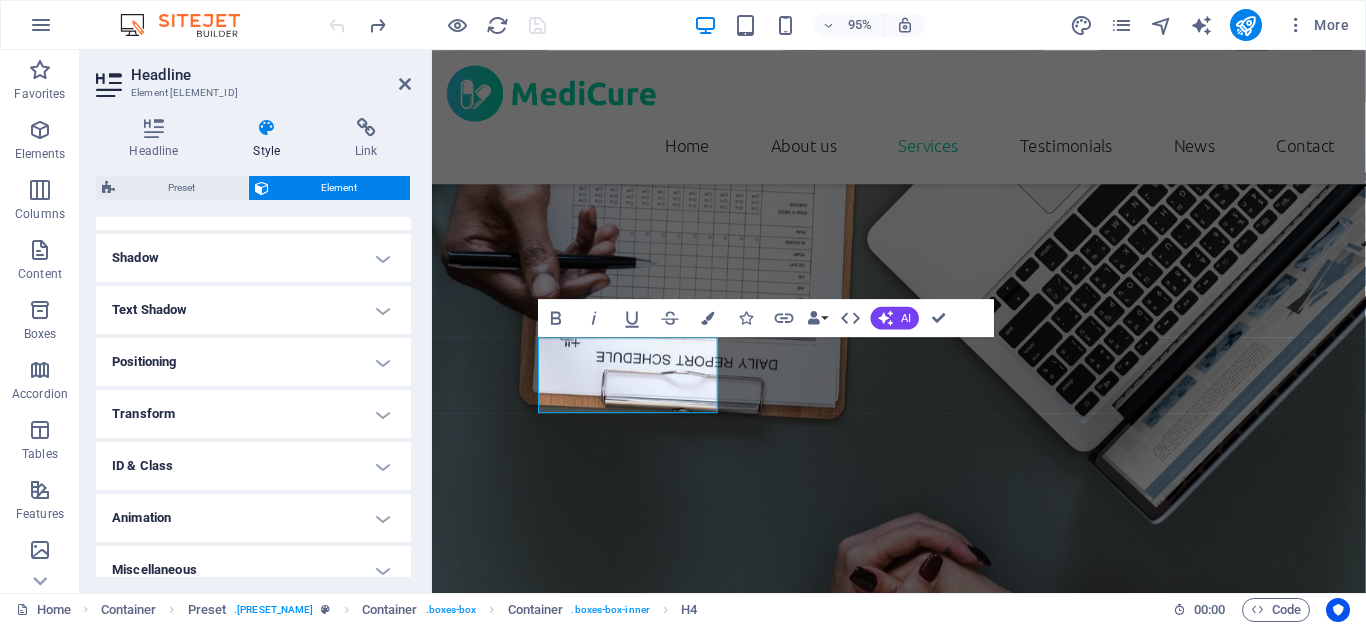 scroll, scrollTop: 485, scrollLeft: 0, axis: vertical 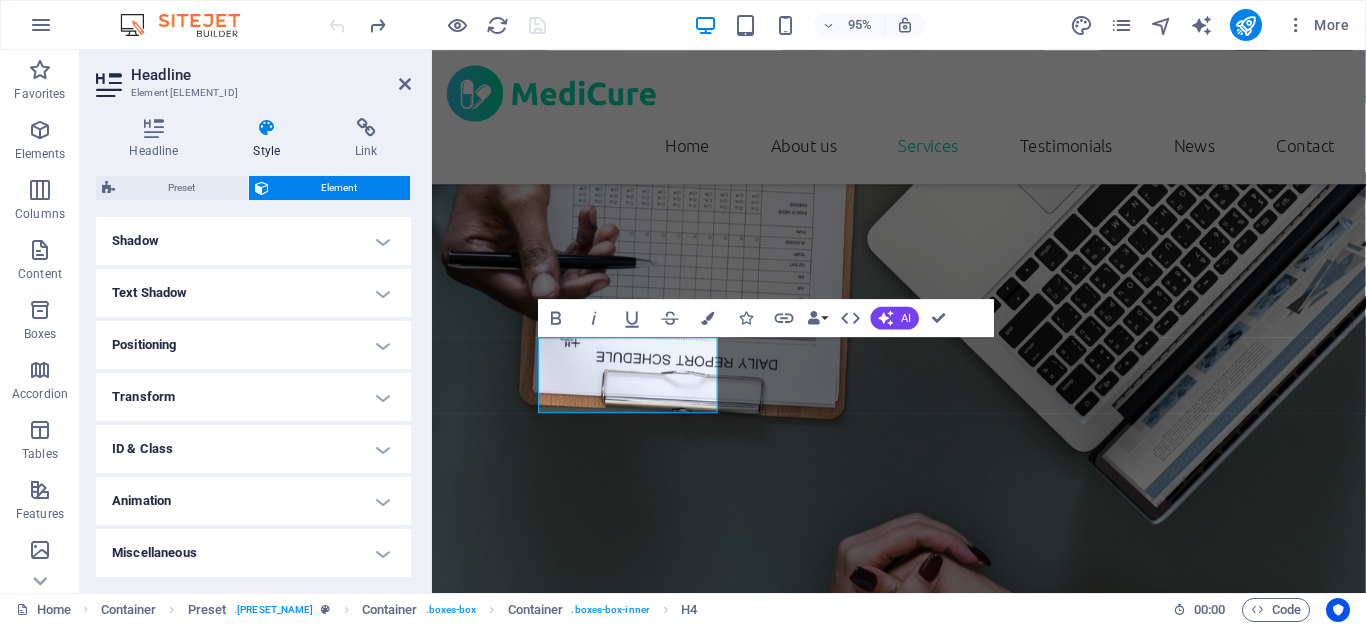 click on "Positioning" at bounding box center (253, 345) 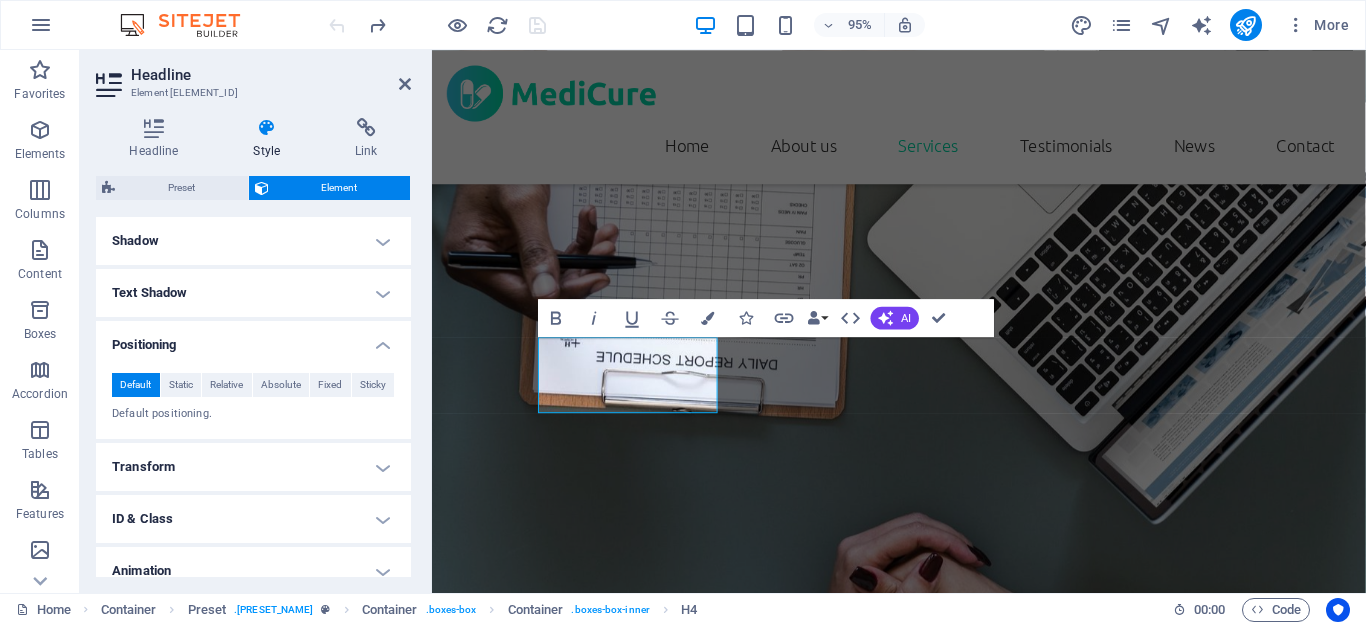click on "Positioning" at bounding box center [253, 339] 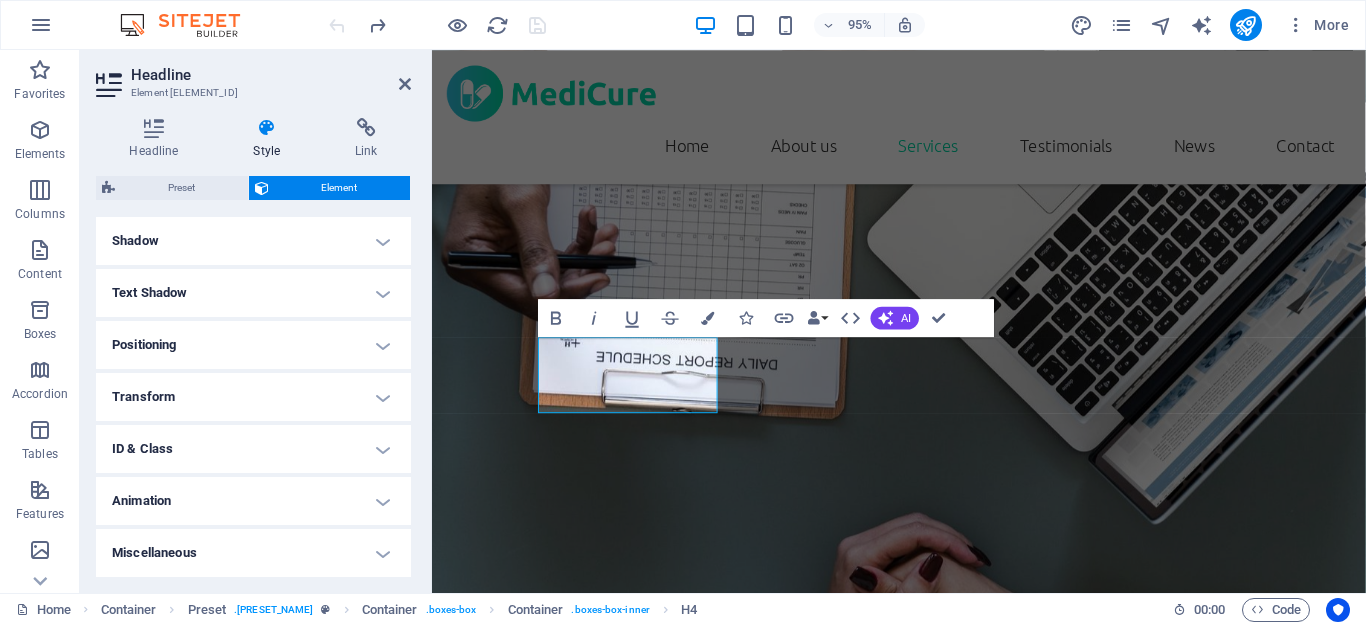click on "Transform" at bounding box center [253, 397] 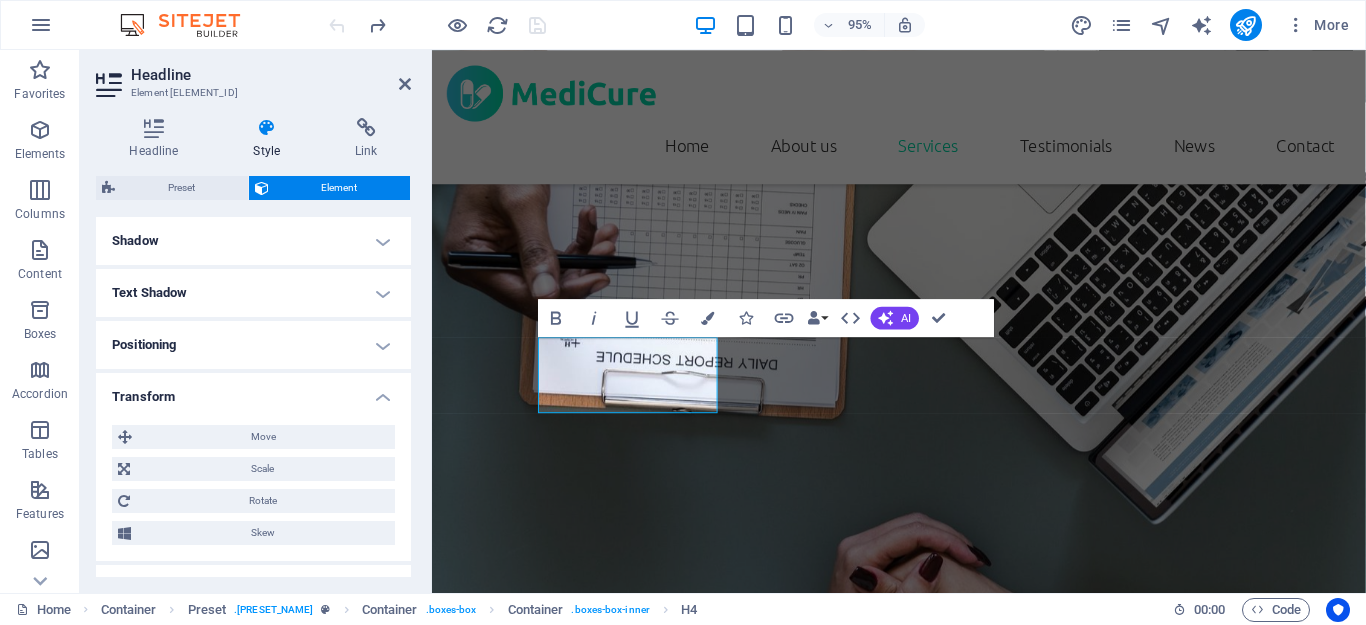 click on "Transform" at bounding box center (253, 391) 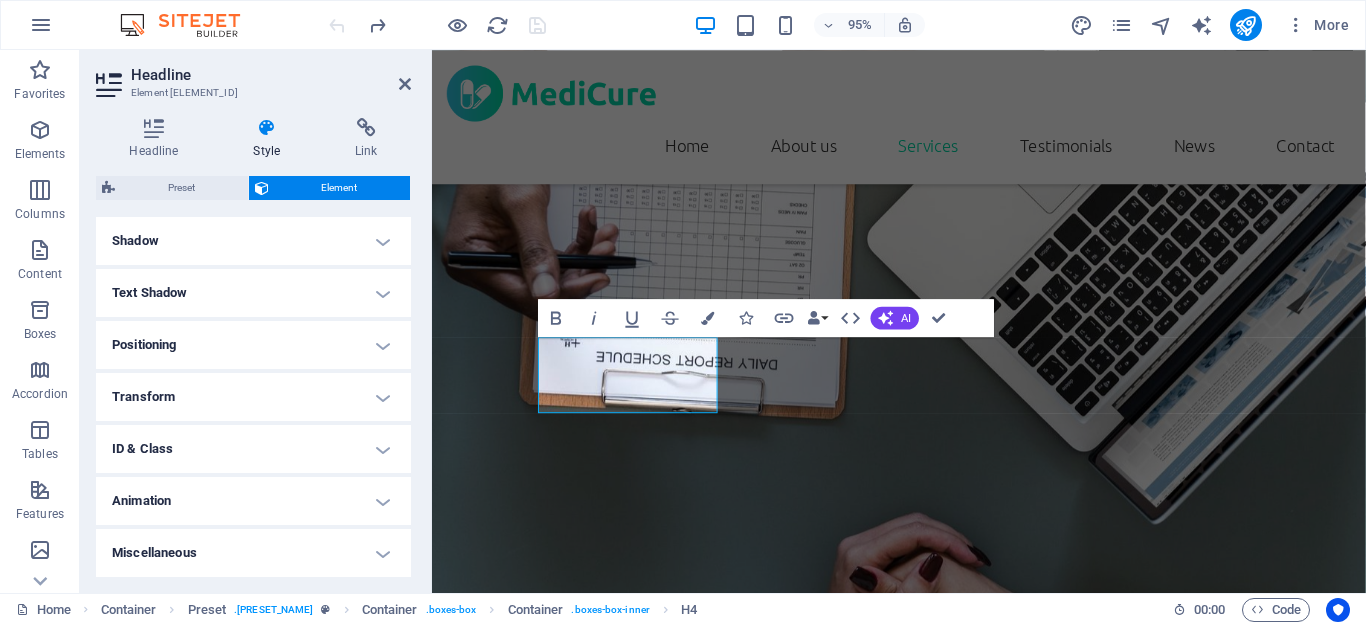 click on "ID & Class" at bounding box center (253, 449) 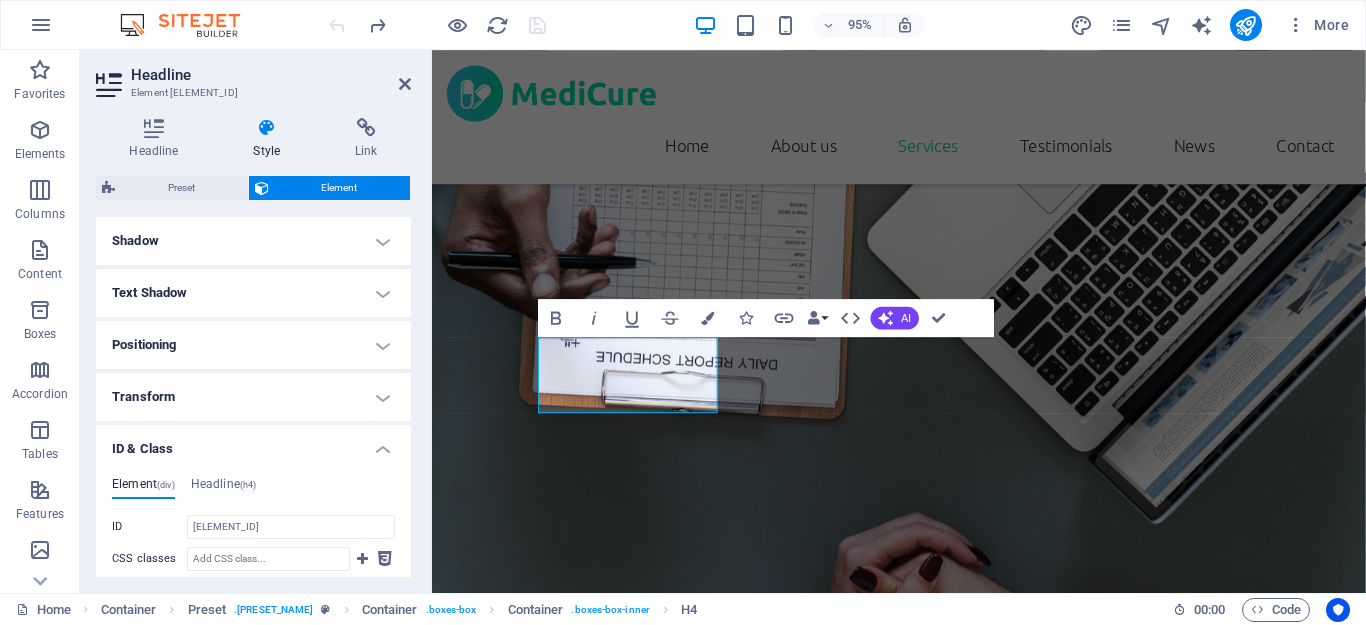 click on "ID & Class" at bounding box center (253, 443) 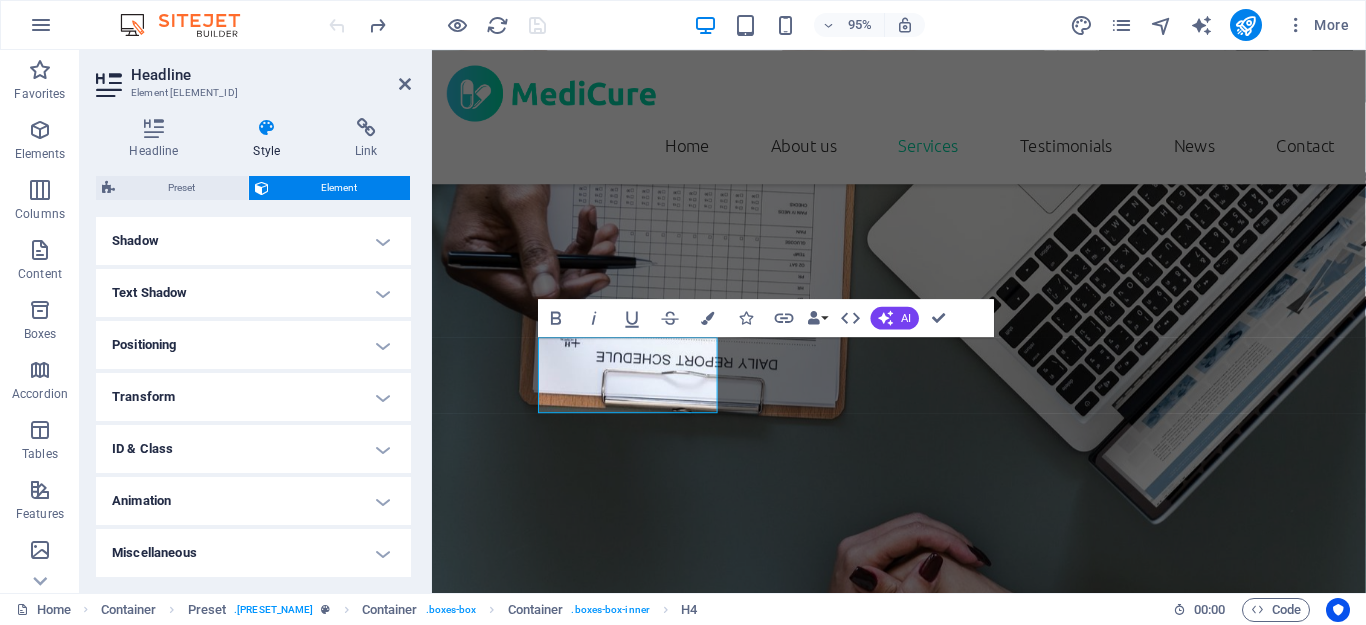 click on "Animation" at bounding box center (253, 501) 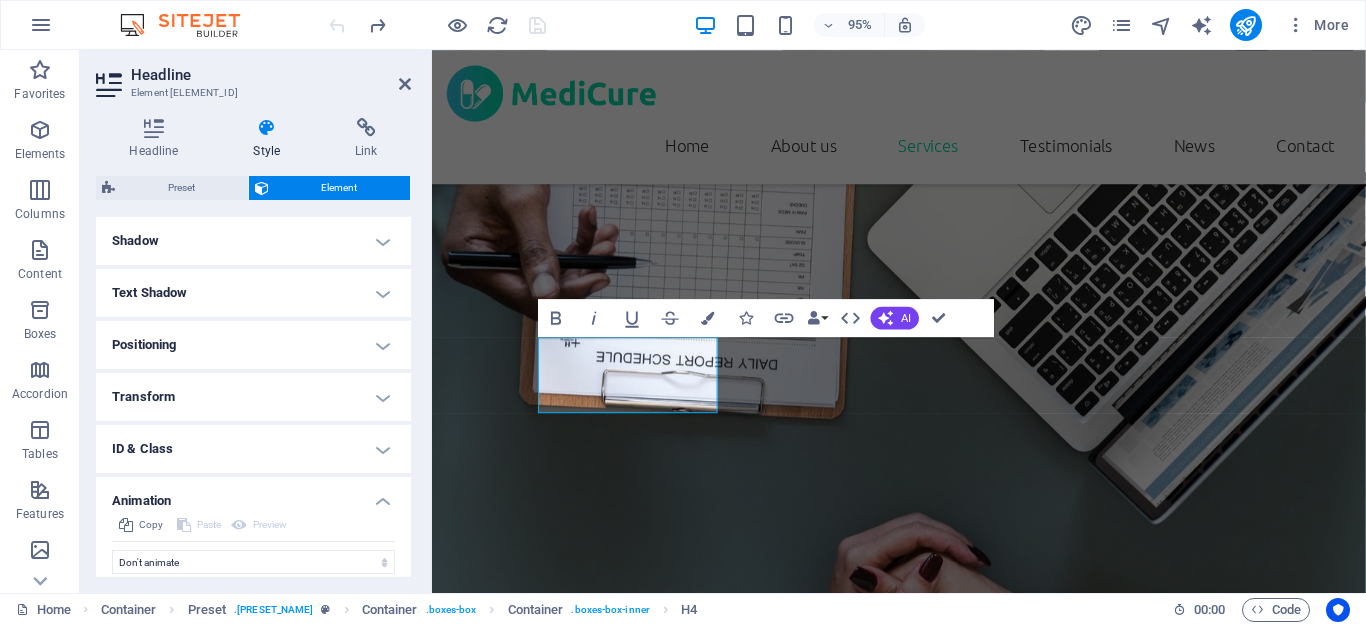 click on "Animation" at bounding box center [253, 495] 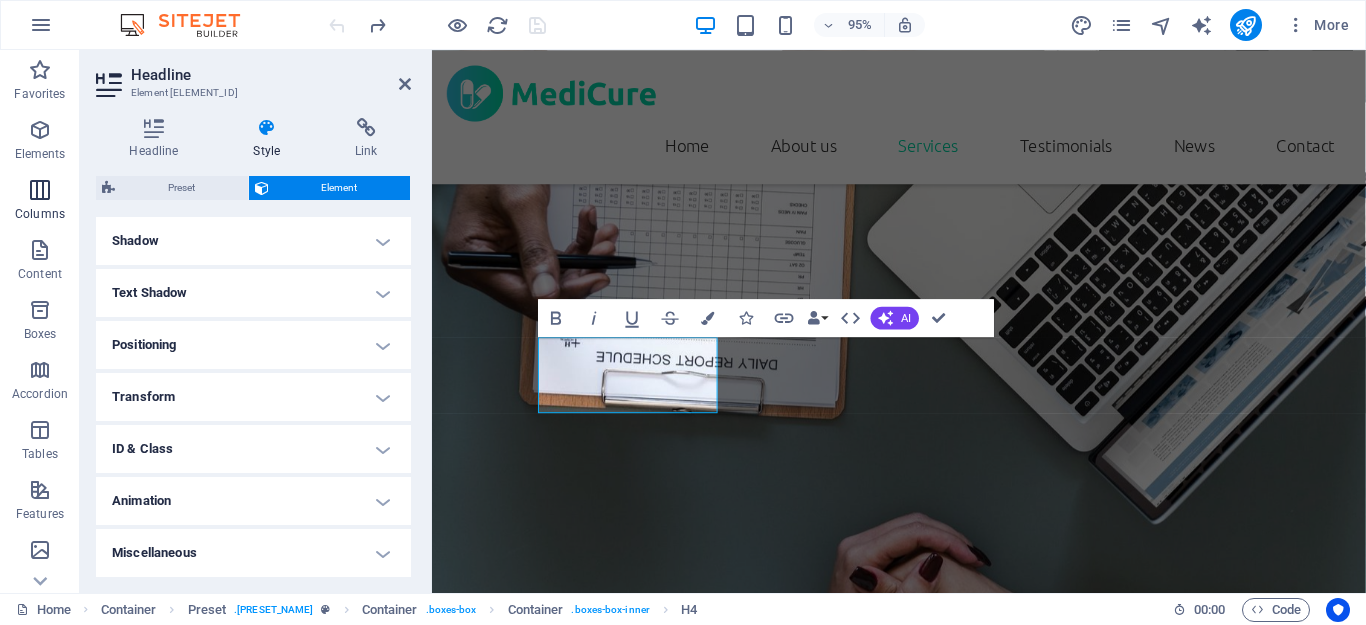 click on "Columns" at bounding box center [40, 202] 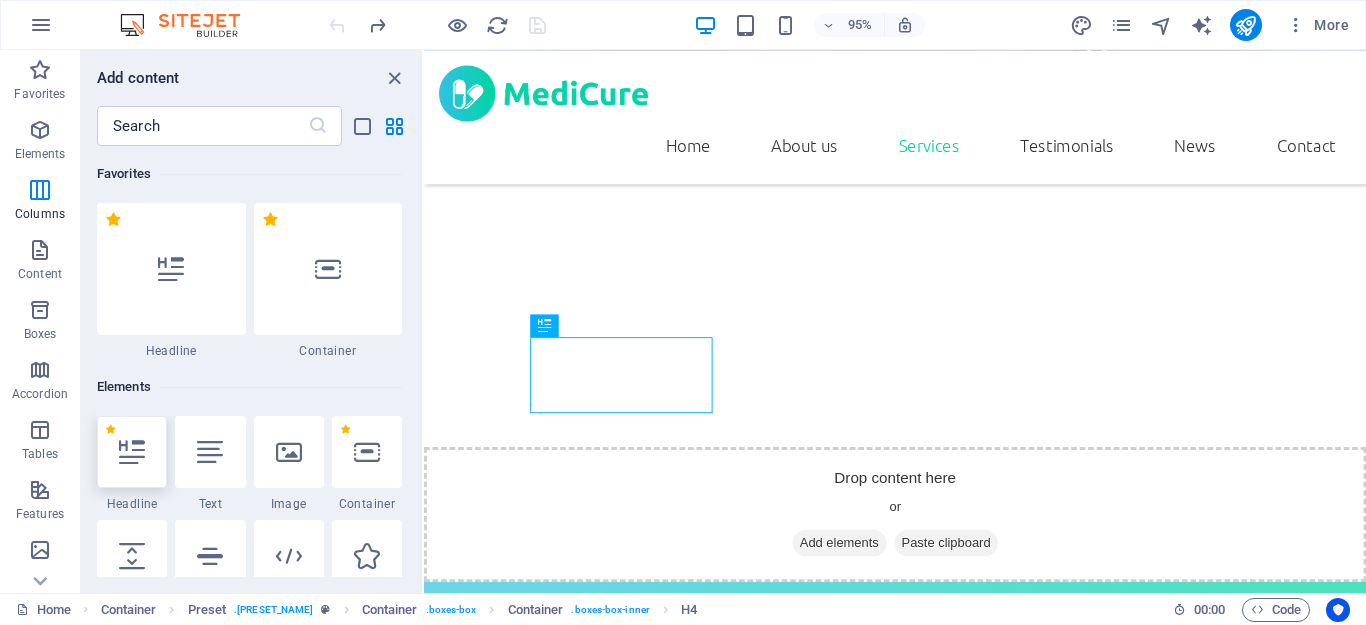 click at bounding box center (132, 452) 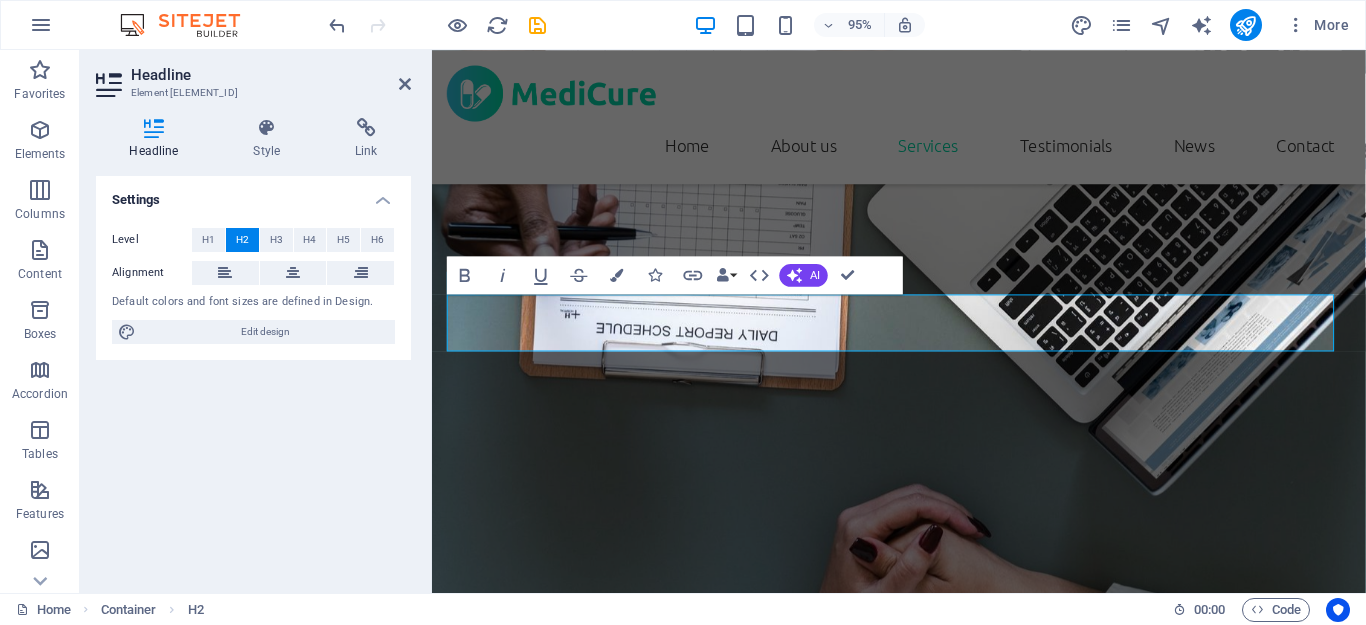 scroll, scrollTop: 2095, scrollLeft: 0, axis: vertical 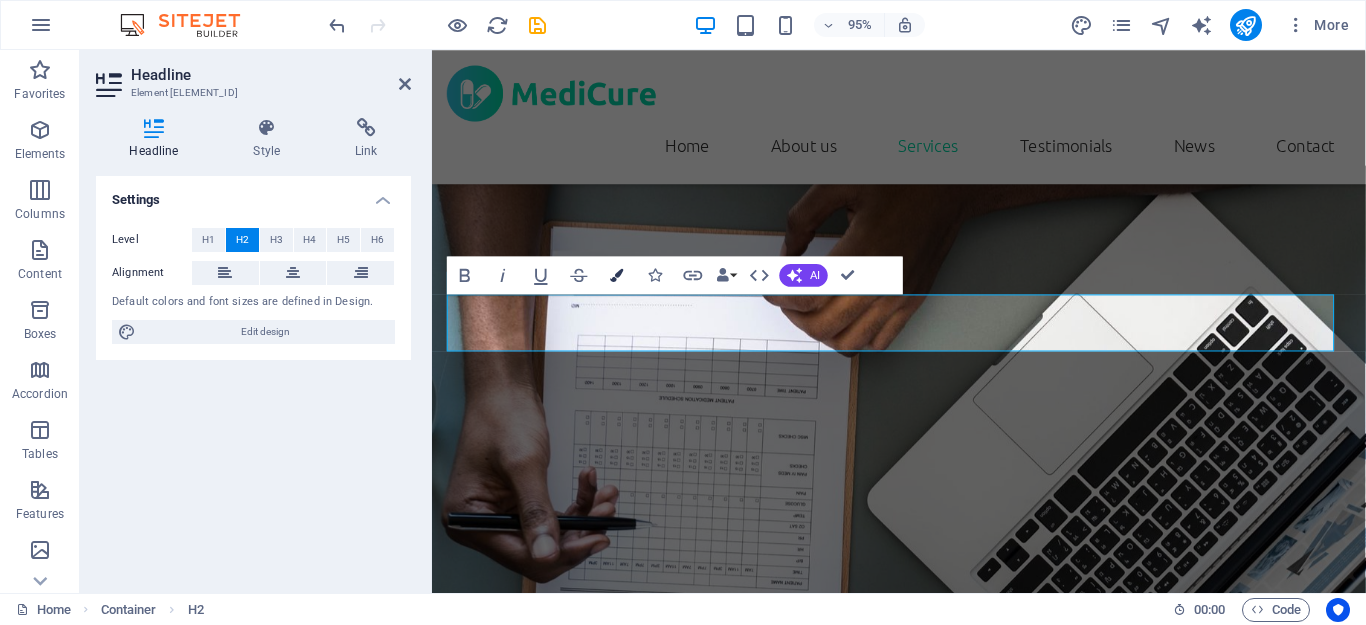 click at bounding box center (617, 274) 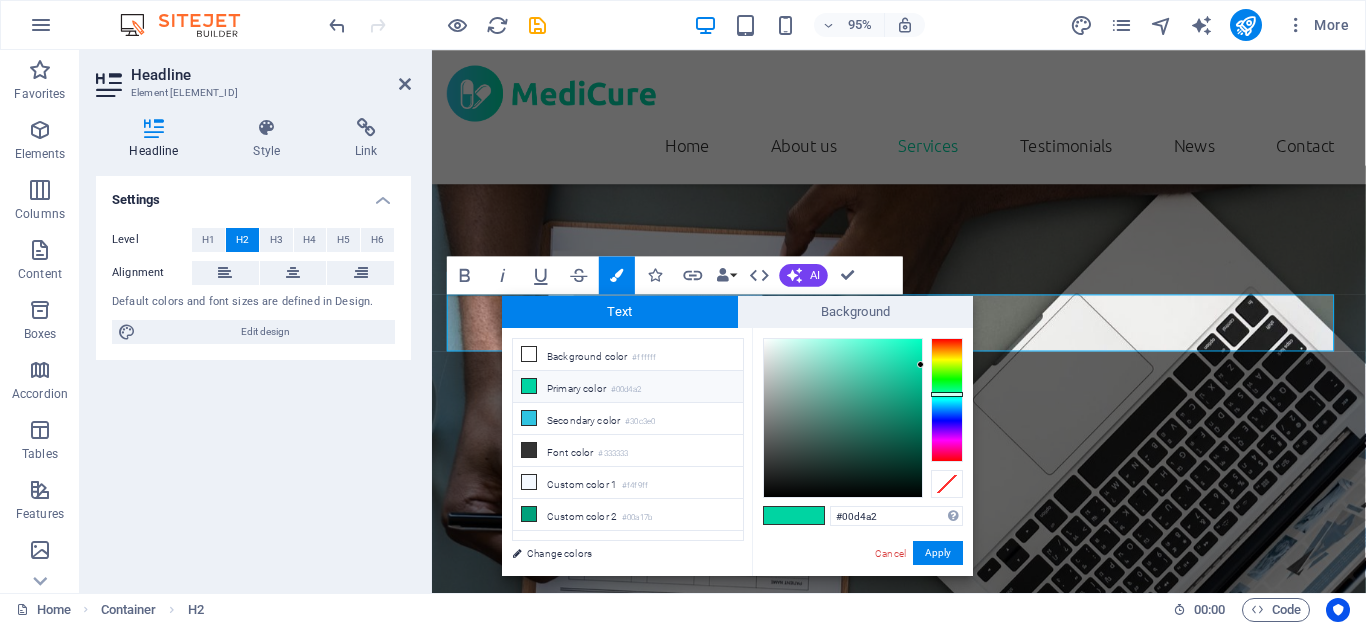 click at bounding box center (529, 386) 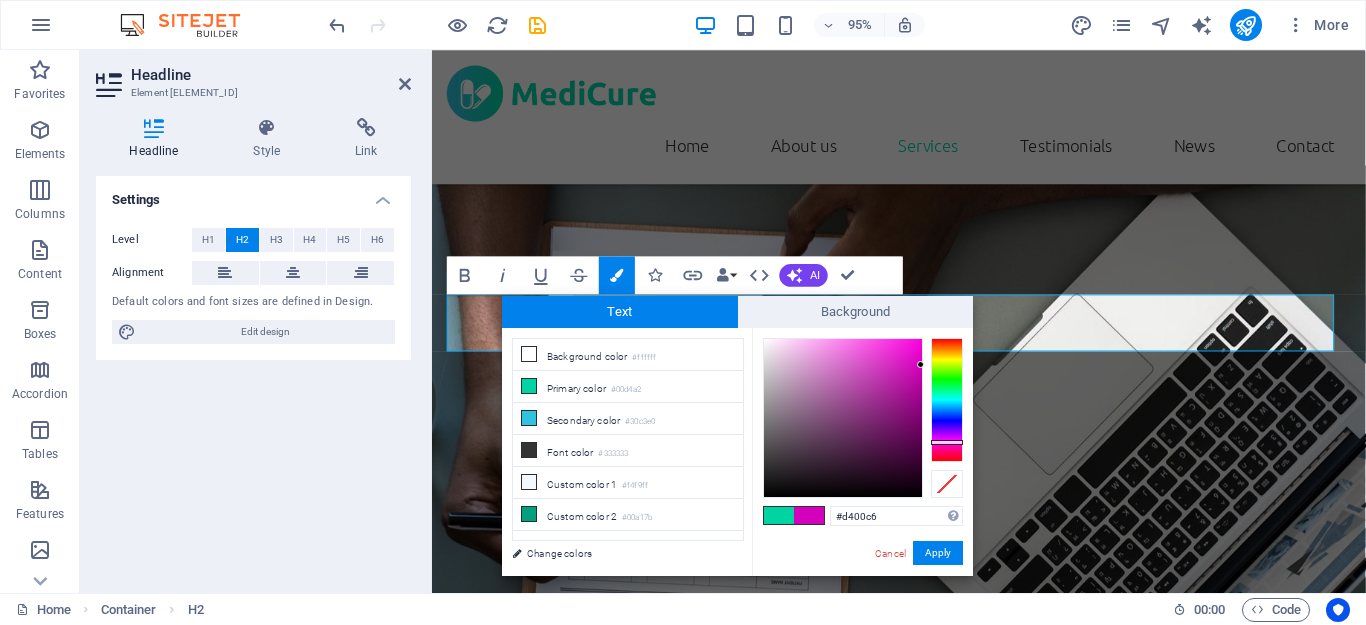 type on "#d400d1" 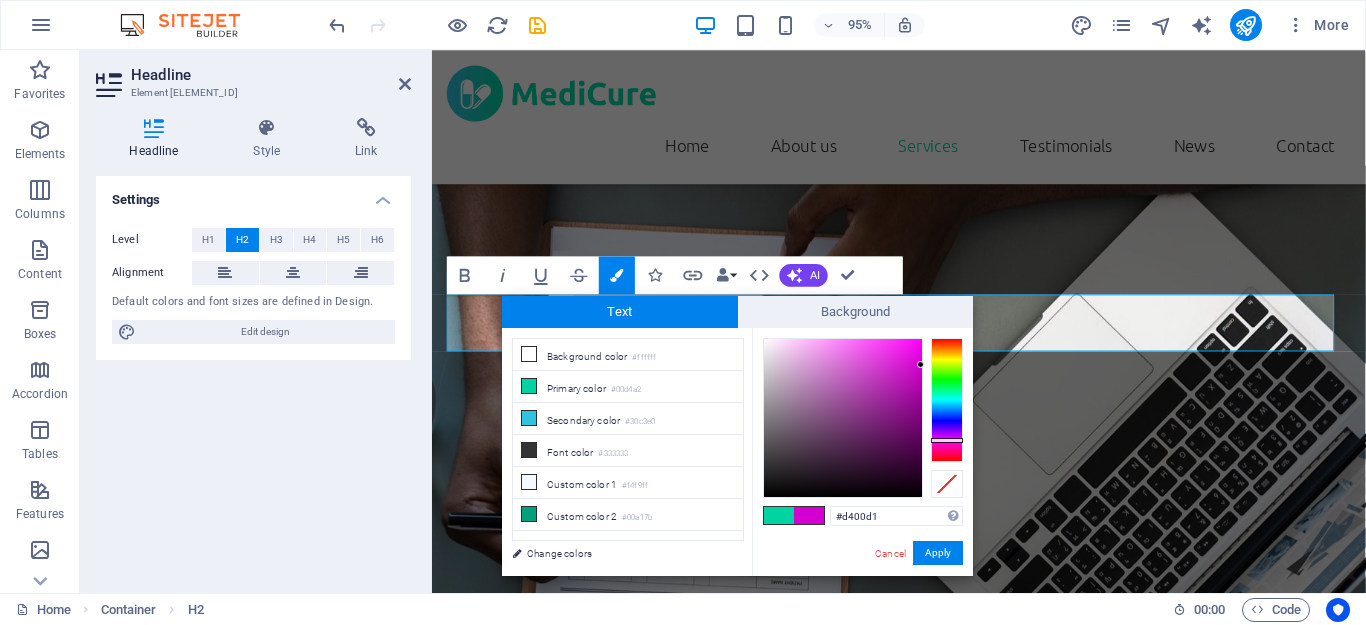 drag, startPoint x: 954, startPoint y: 399, endPoint x: 947, endPoint y: 440, distance: 41.59327 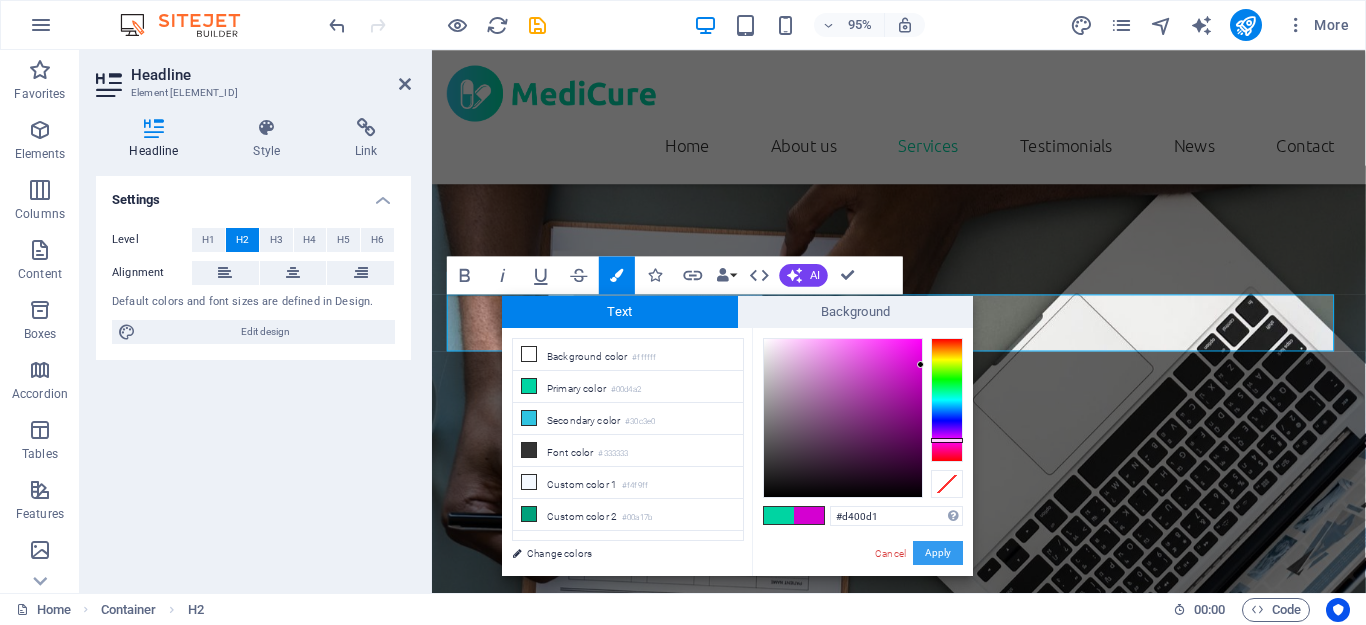 click on "Apply" at bounding box center [938, 553] 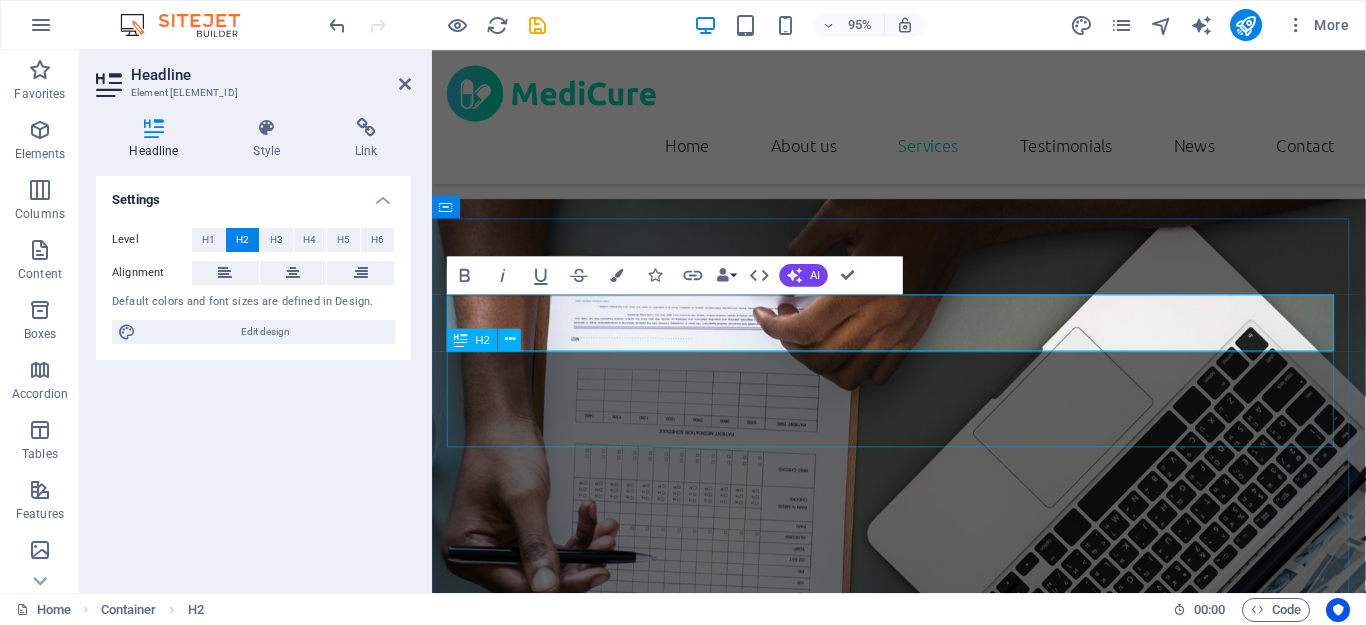 click on "Services" at bounding box center (923, 1737) 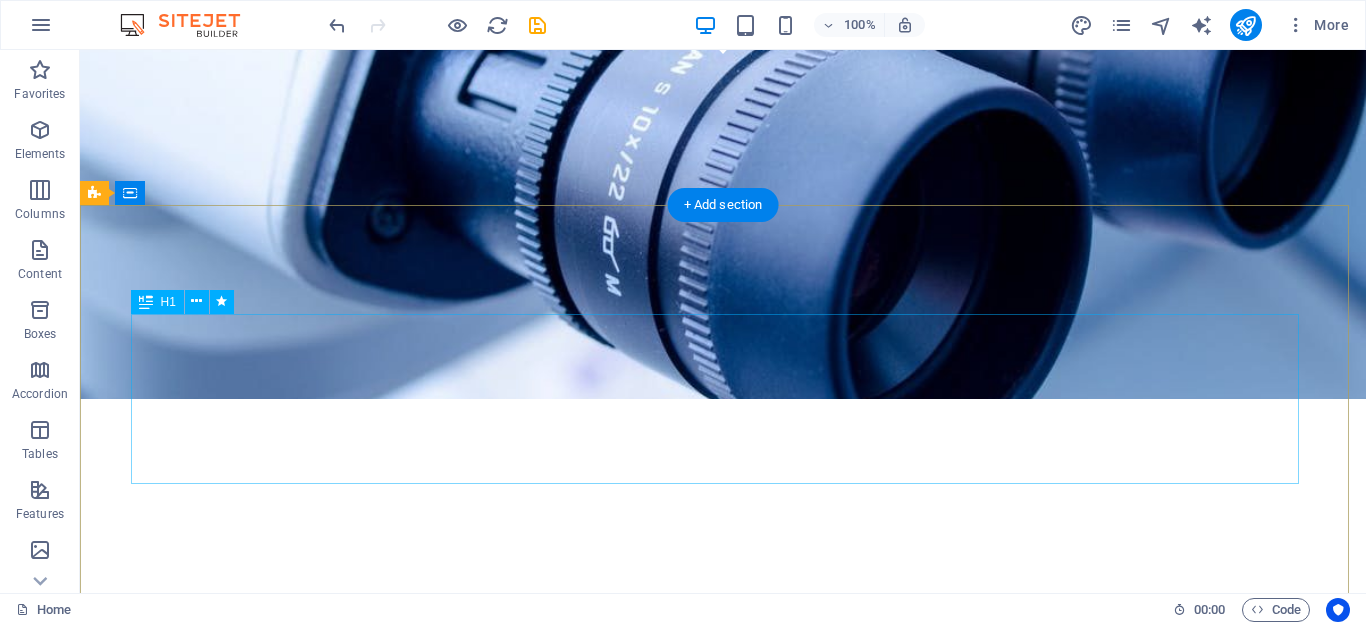 scroll, scrollTop: 0, scrollLeft: 0, axis: both 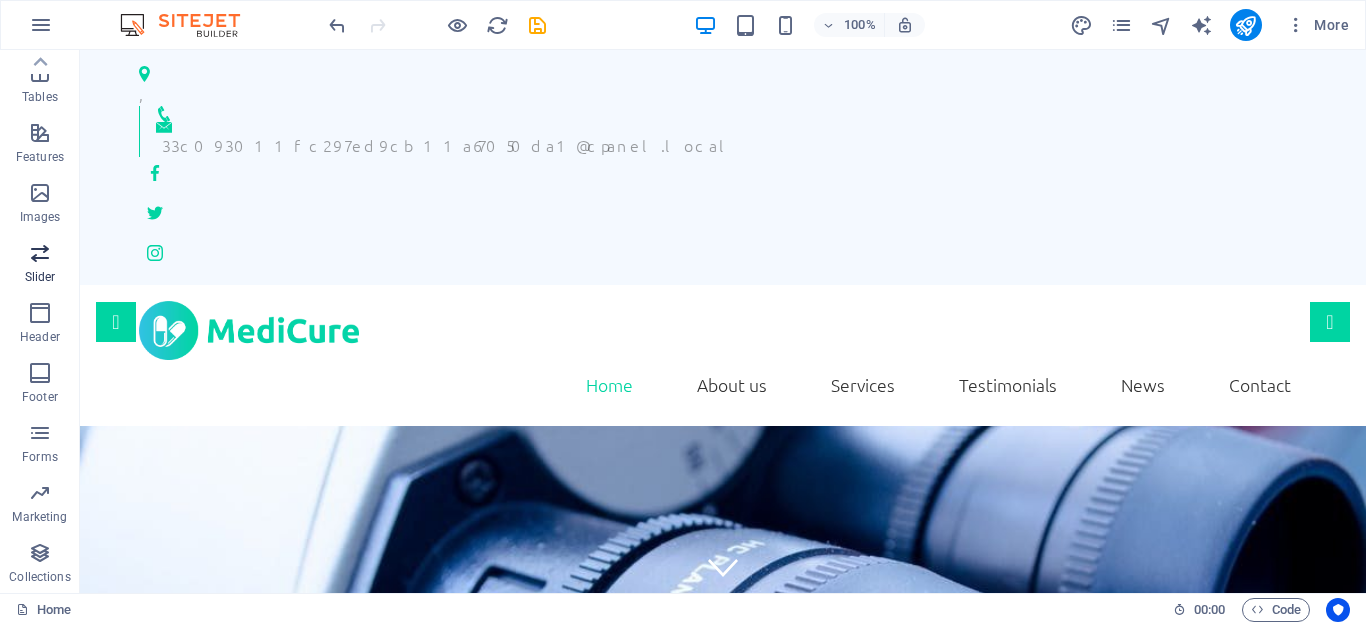 click at bounding box center (40, 253) 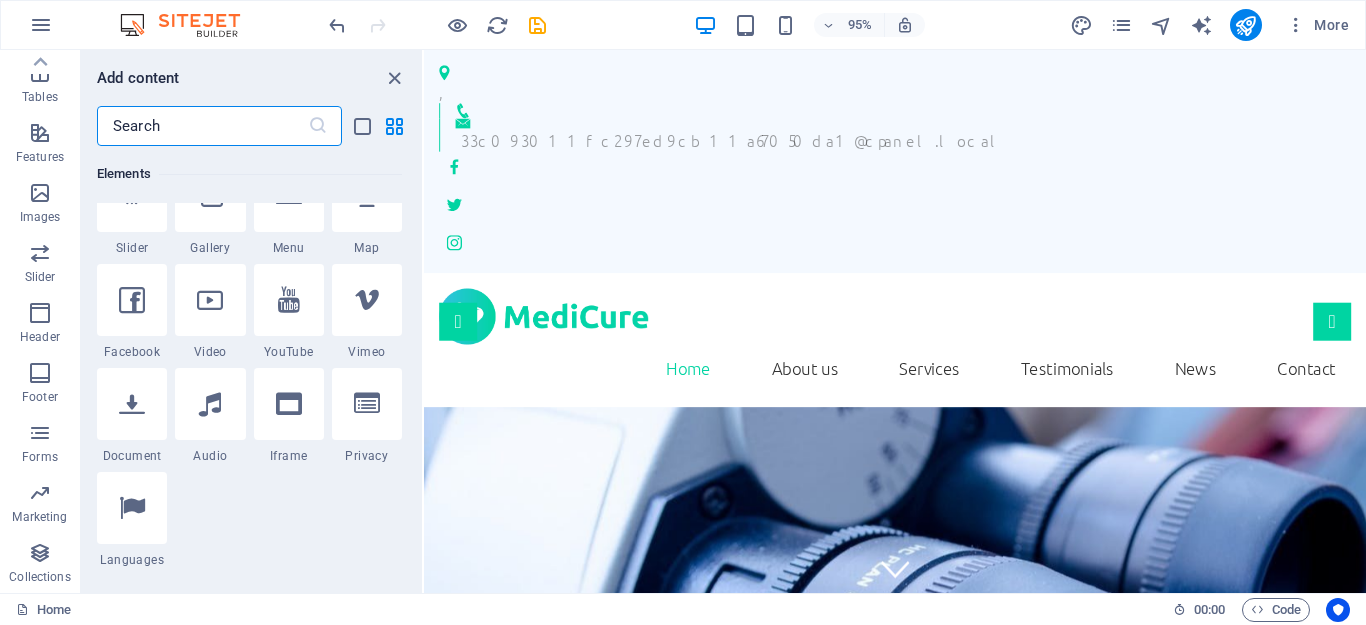 scroll, scrollTop: 137, scrollLeft: 0, axis: vertical 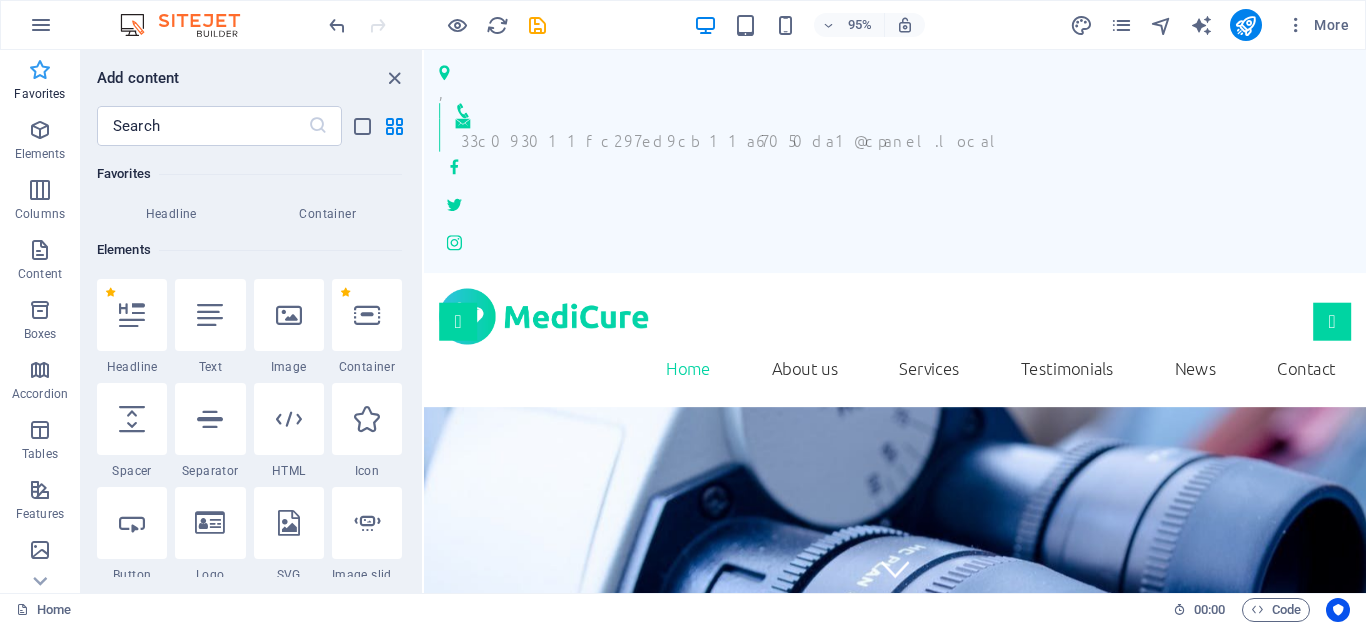 click at bounding box center (40, 70) 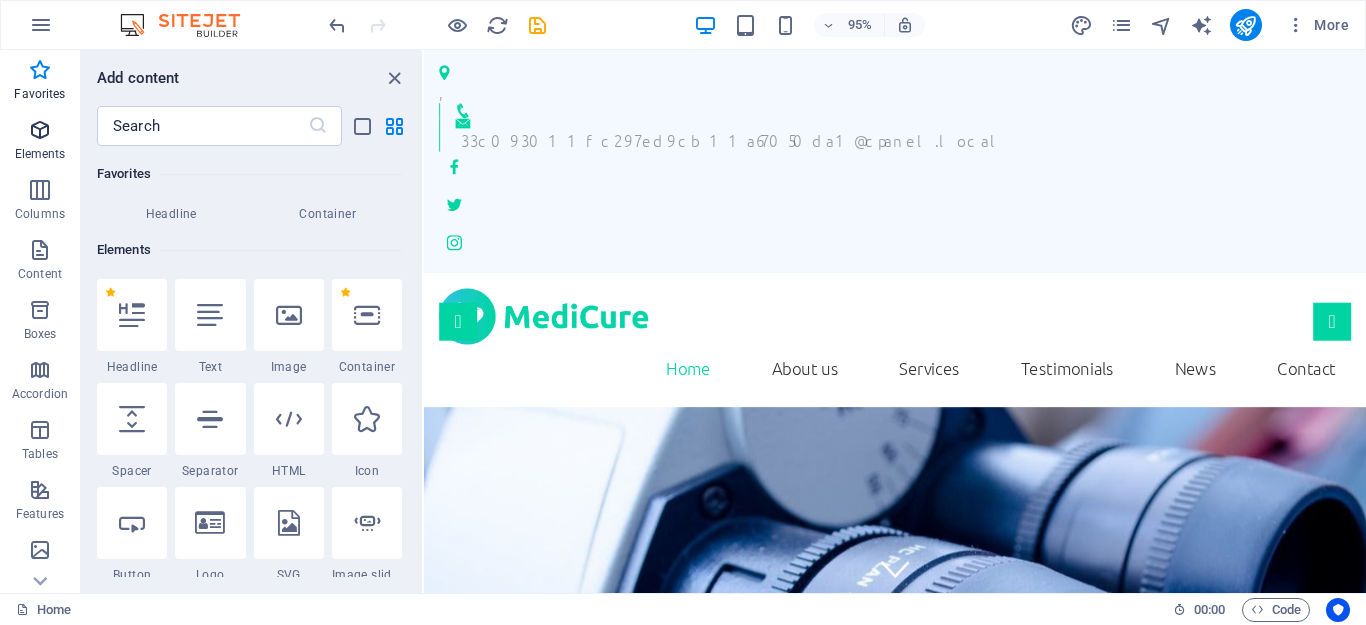 click at bounding box center [40, 130] 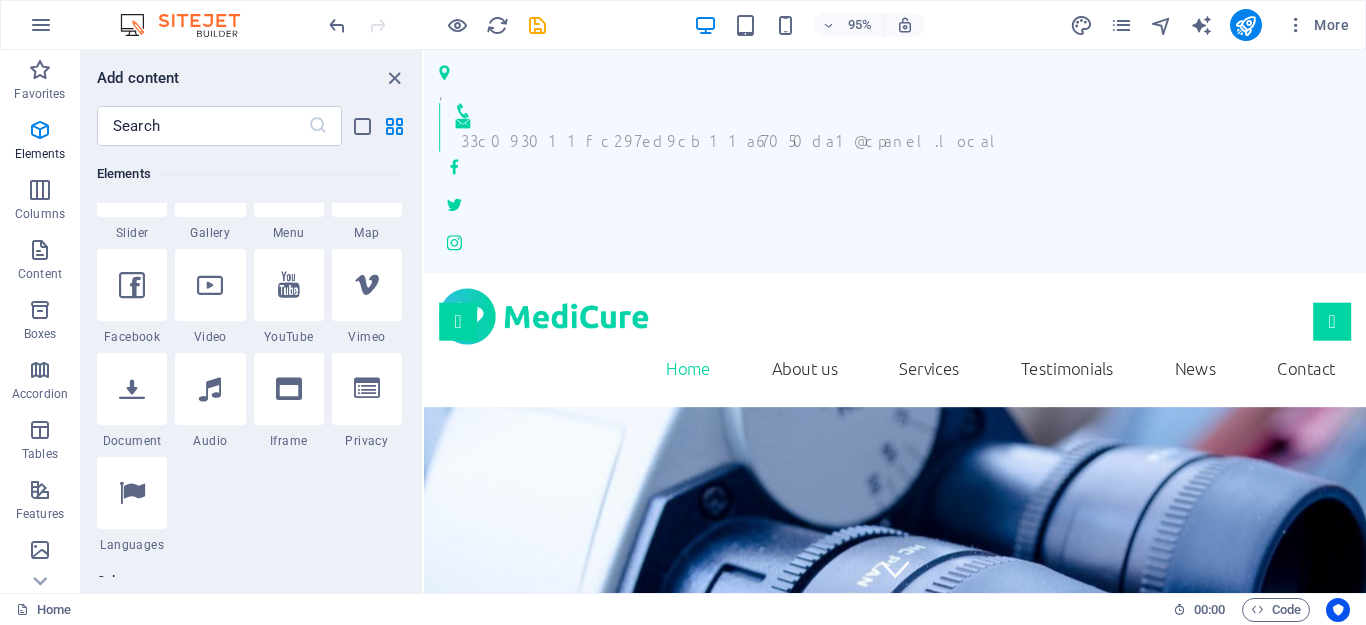 scroll, scrollTop: 613, scrollLeft: 0, axis: vertical 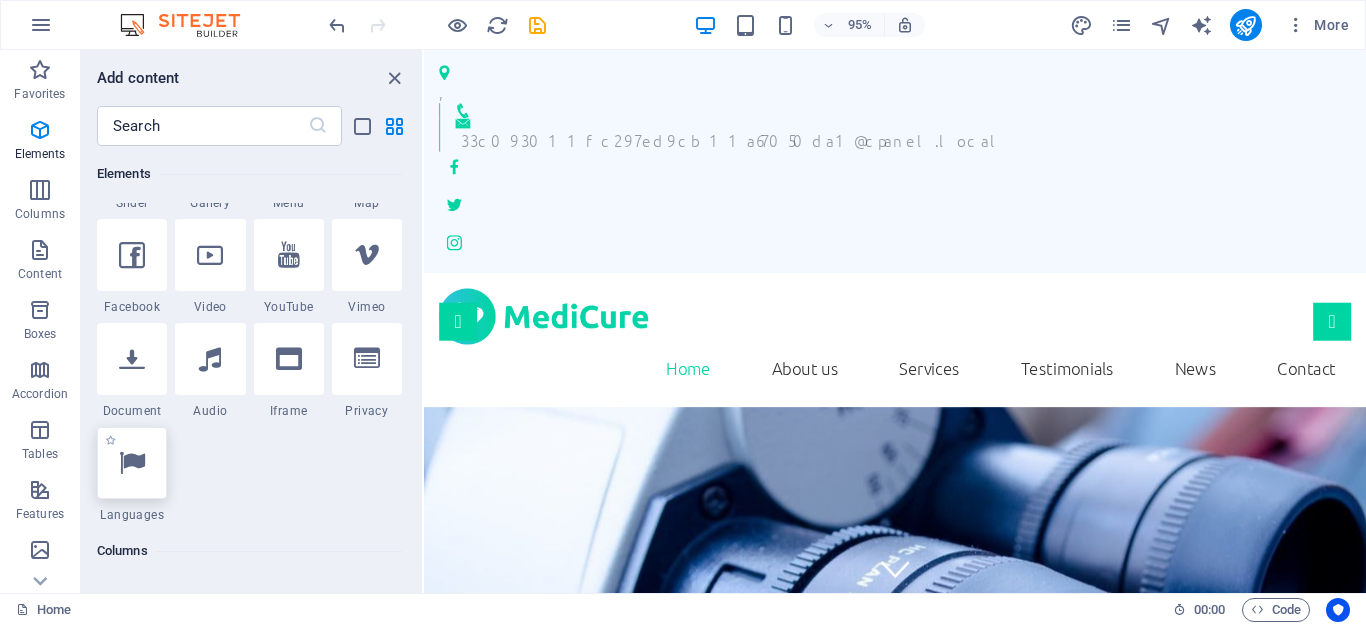 click at bounding box center (132, 463) 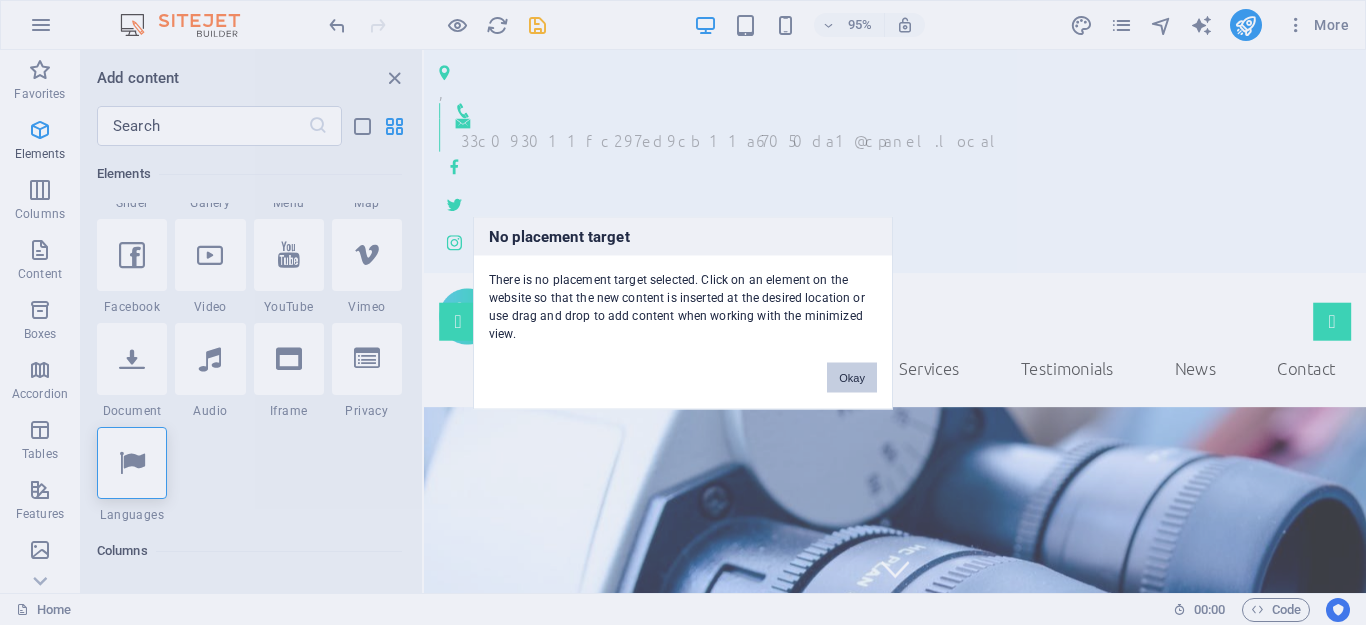 drag, startPoint x: 866, startPoint y: 375, endPoint x: 465, endPoint y: 343, distance: 402.27478 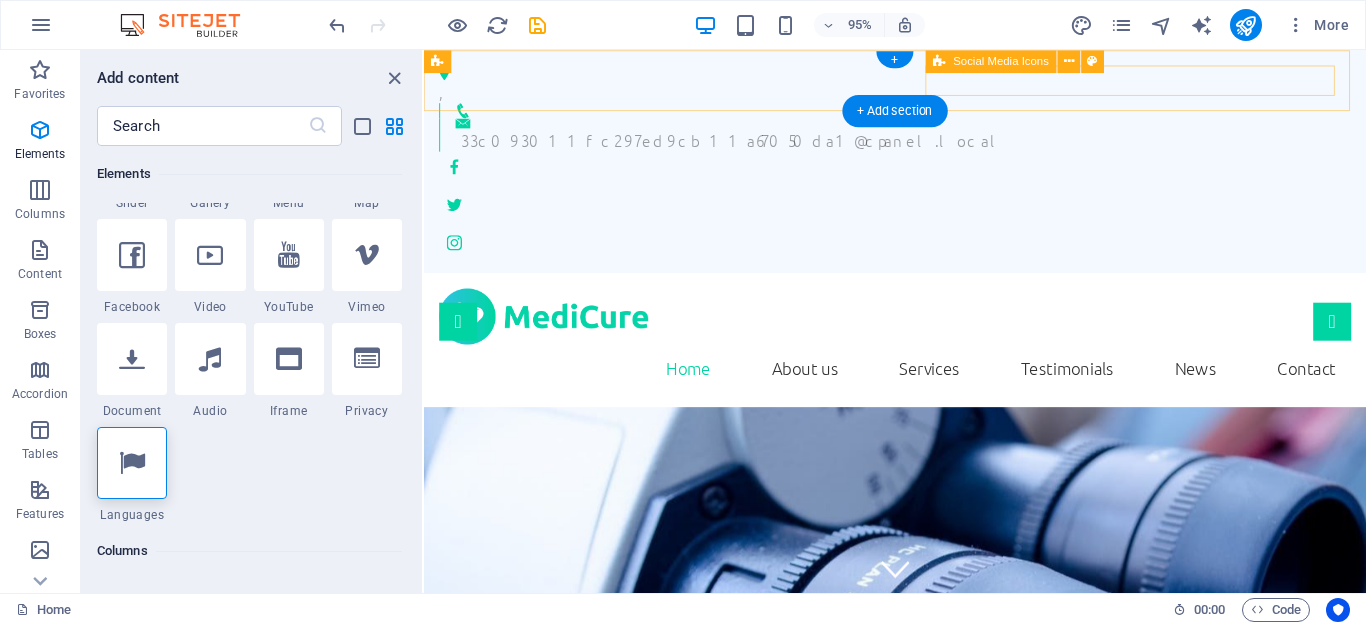 click at bounding box center (920, 213) 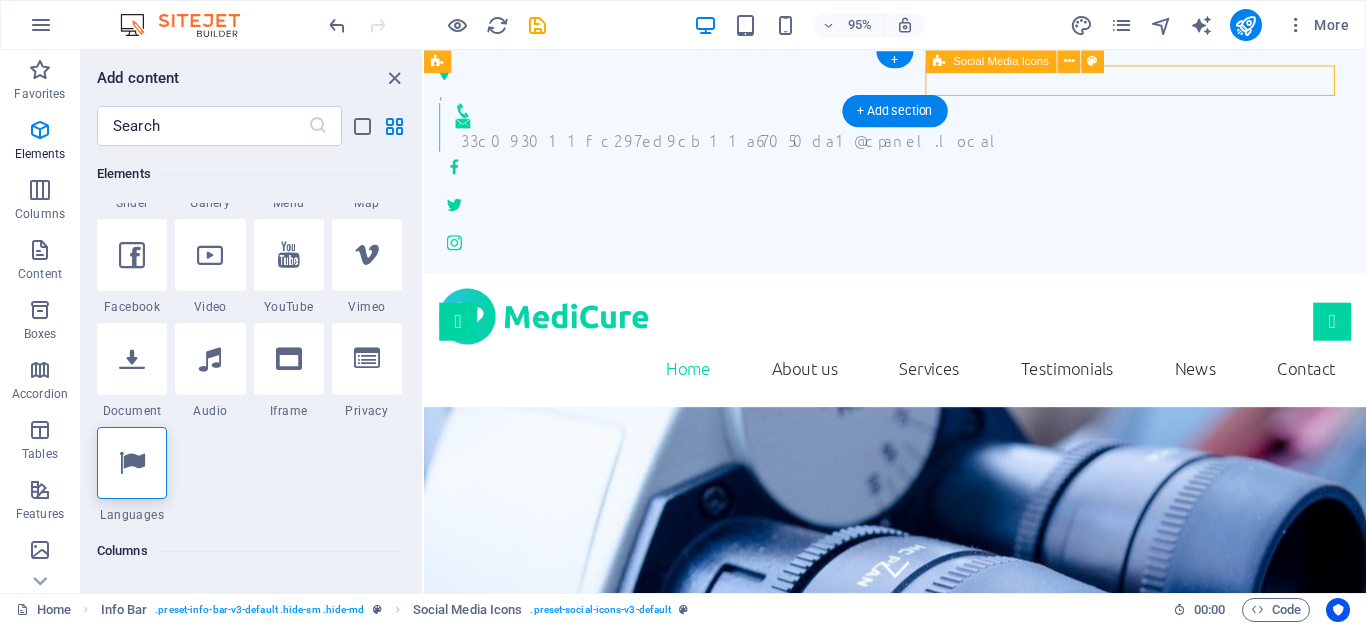 click at bounding box center (920, 213) 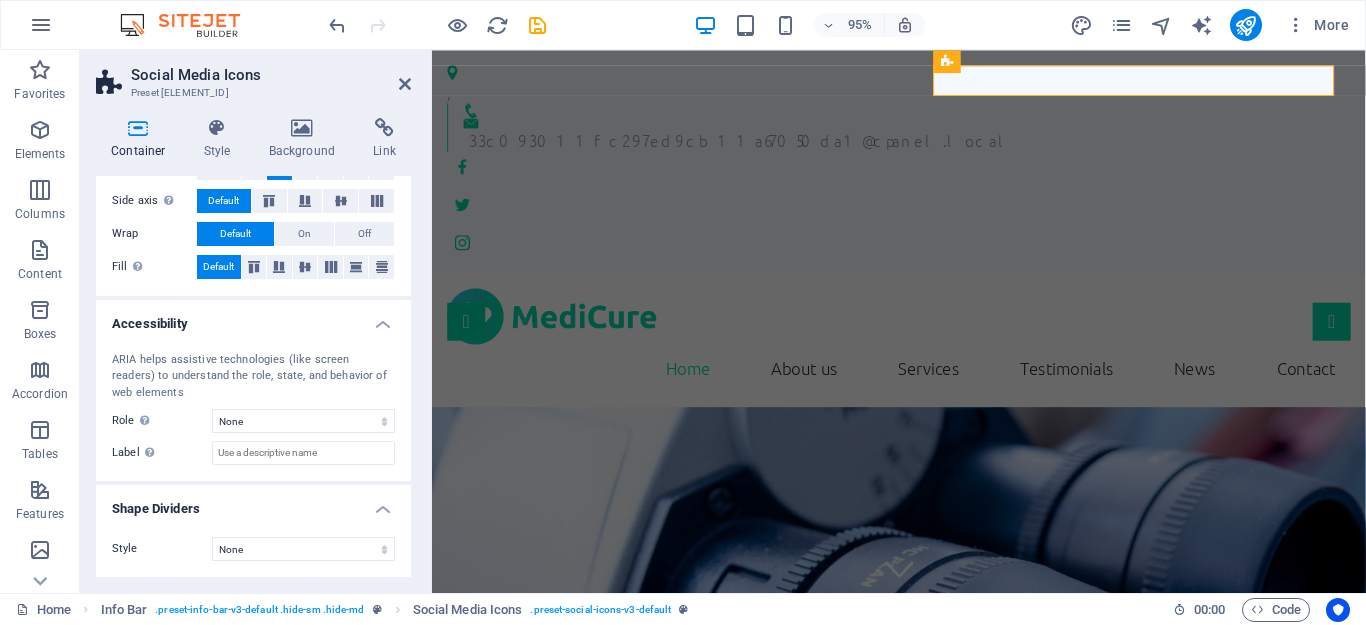 scroll, scrollTop: 0, scrollLeft: 0, axis: both 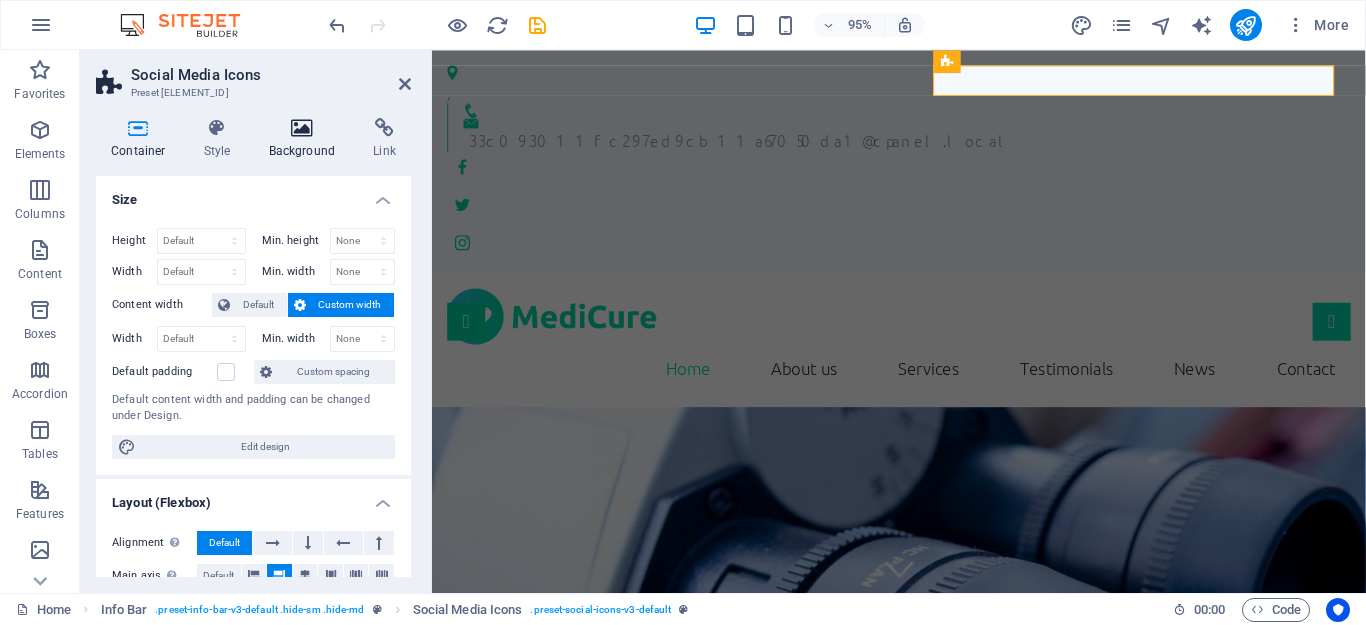 click on "Background" at bounding box center (306, 139) 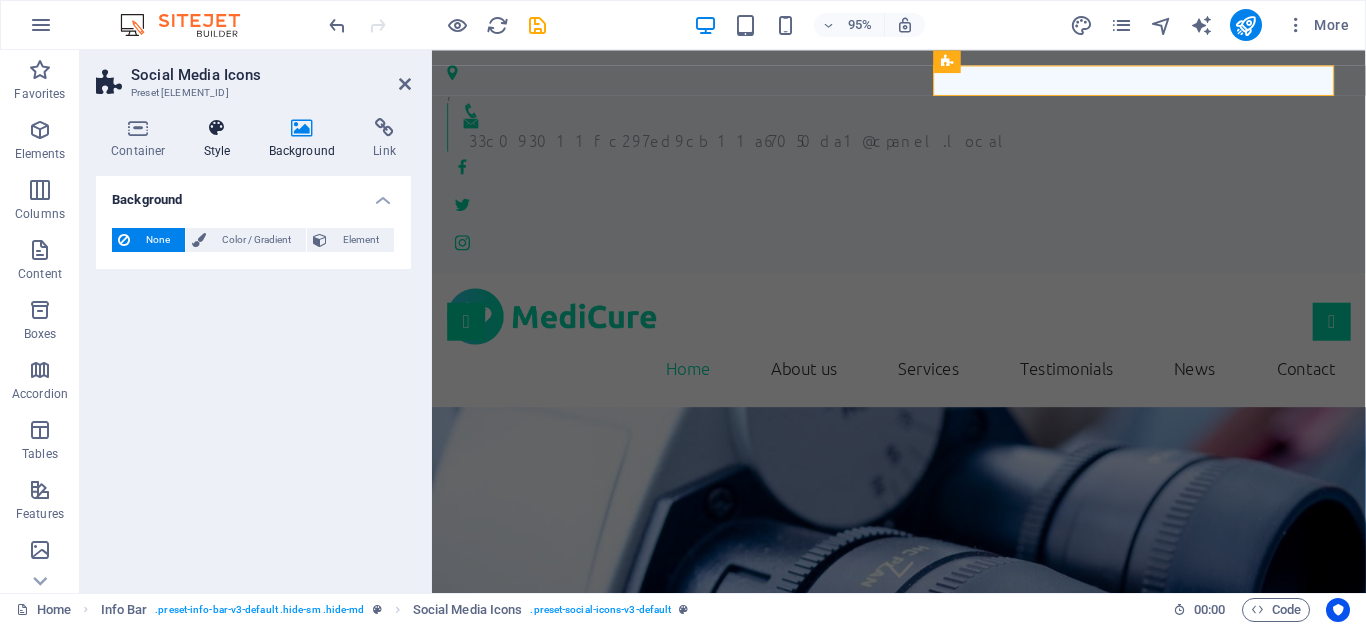 click on "Style" at bounding box center (221, 139) 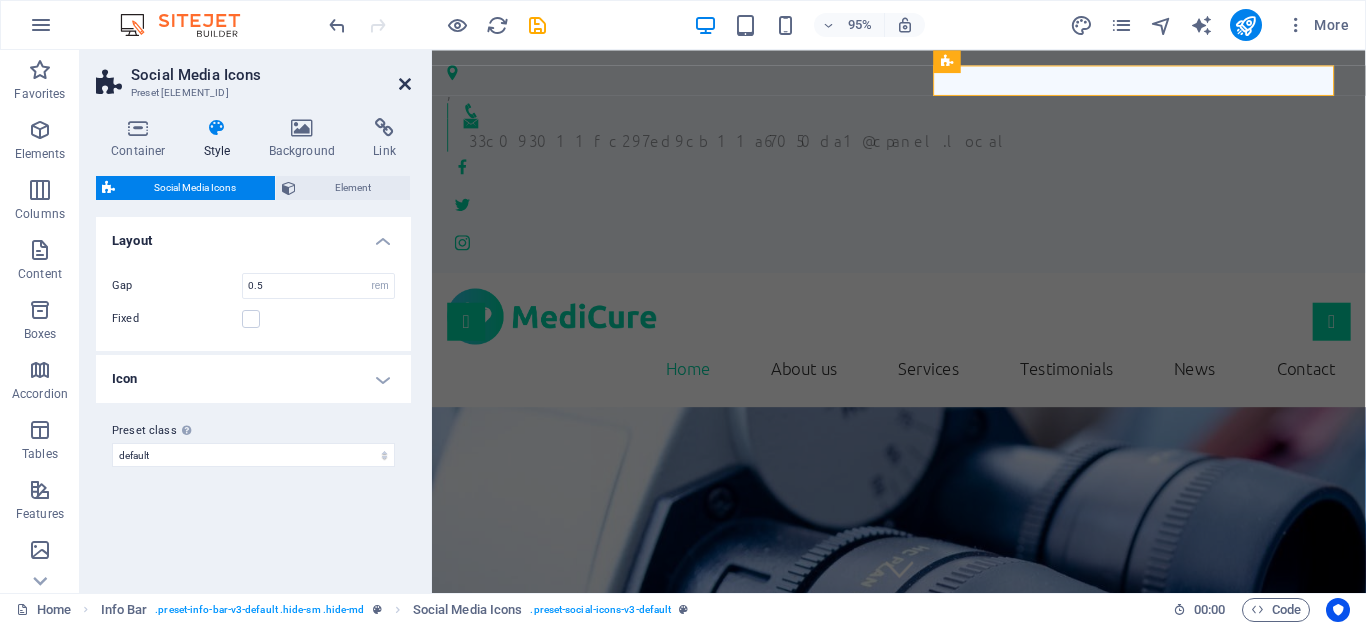 click at bounding box center [405, 84] 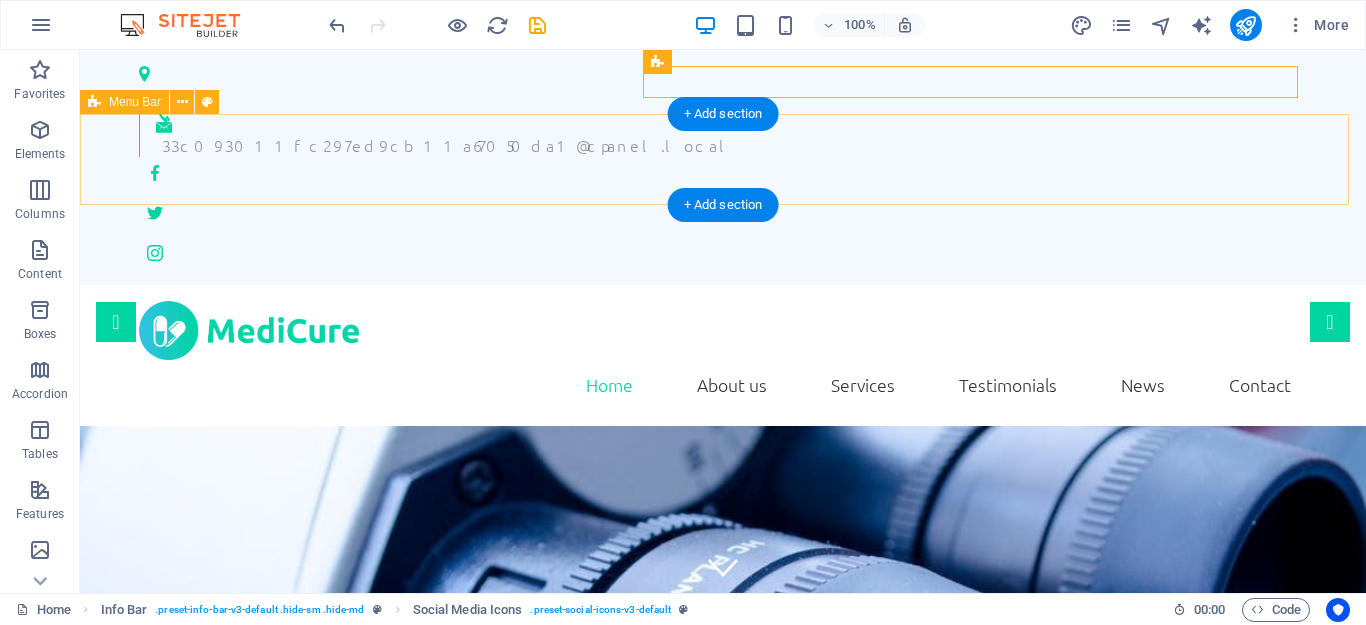 click on "Home About us Services Testimonials News Contact" at bounding box center [723, 355] 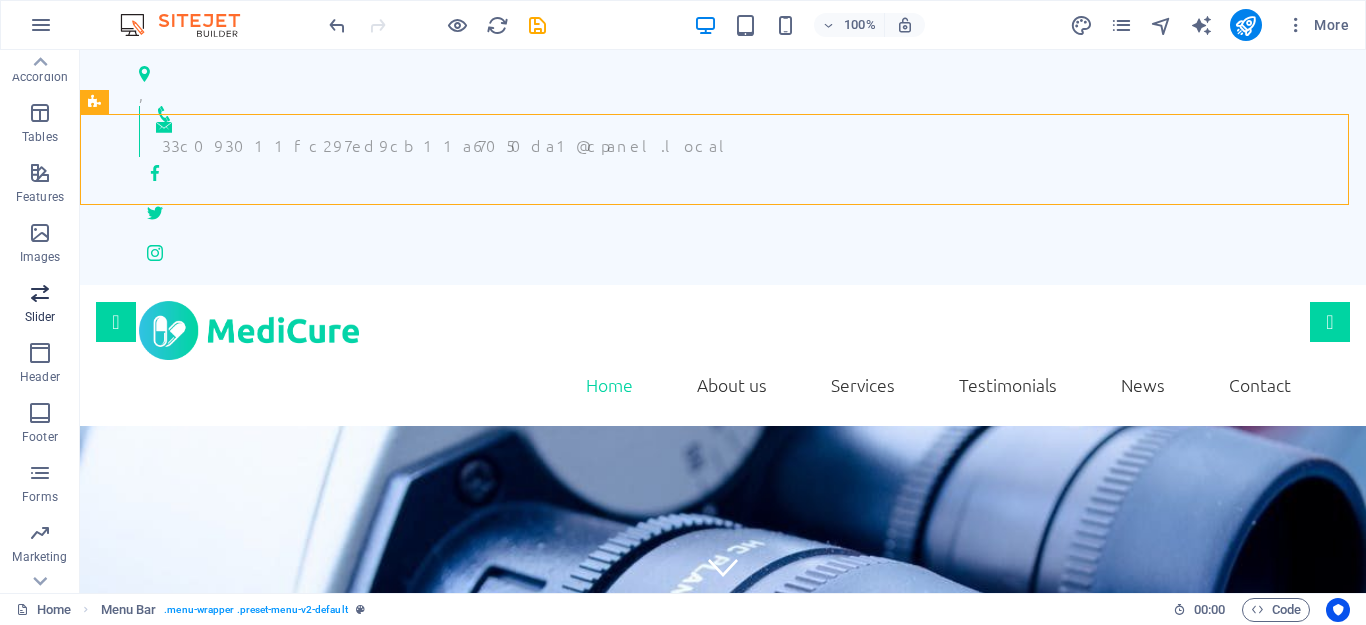 scroll, scrollTop: 357, scrollLeft: 0, axis: vertical 